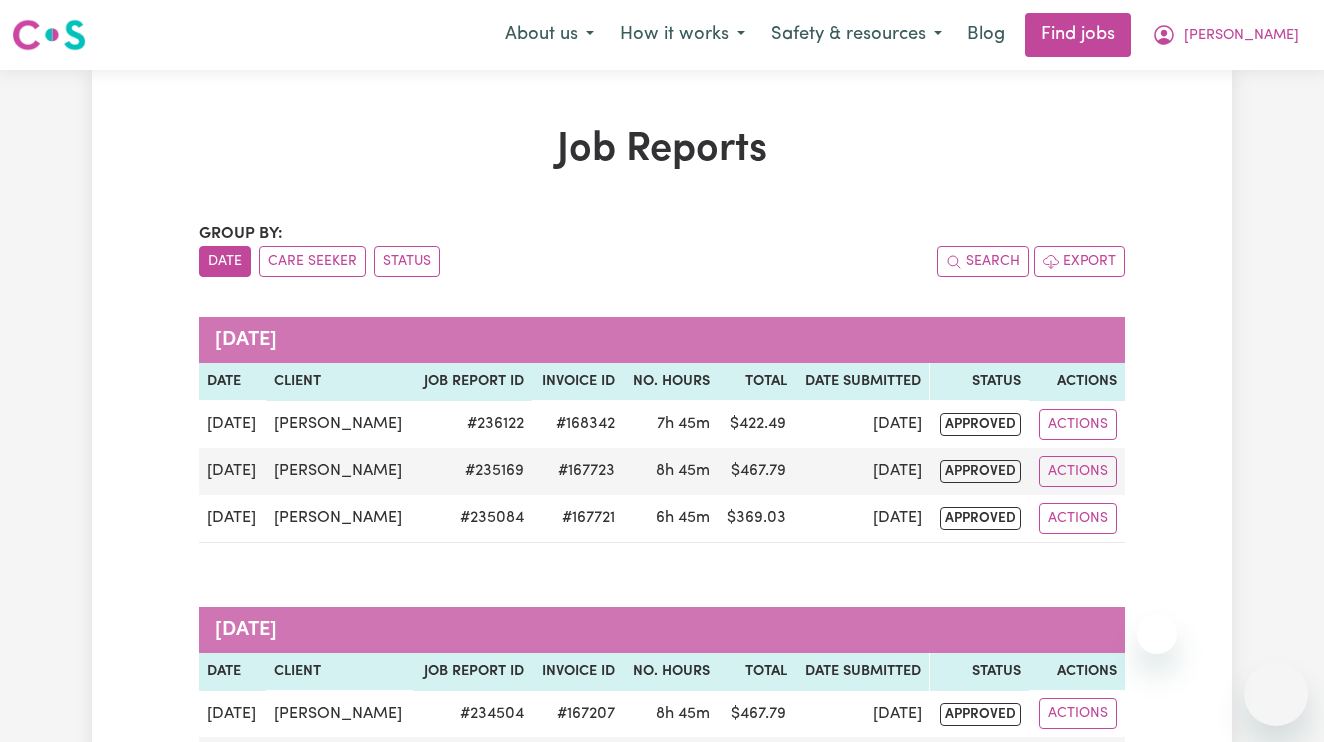scroll, scrollTop: 0, scrollLeft: 0, axis: both 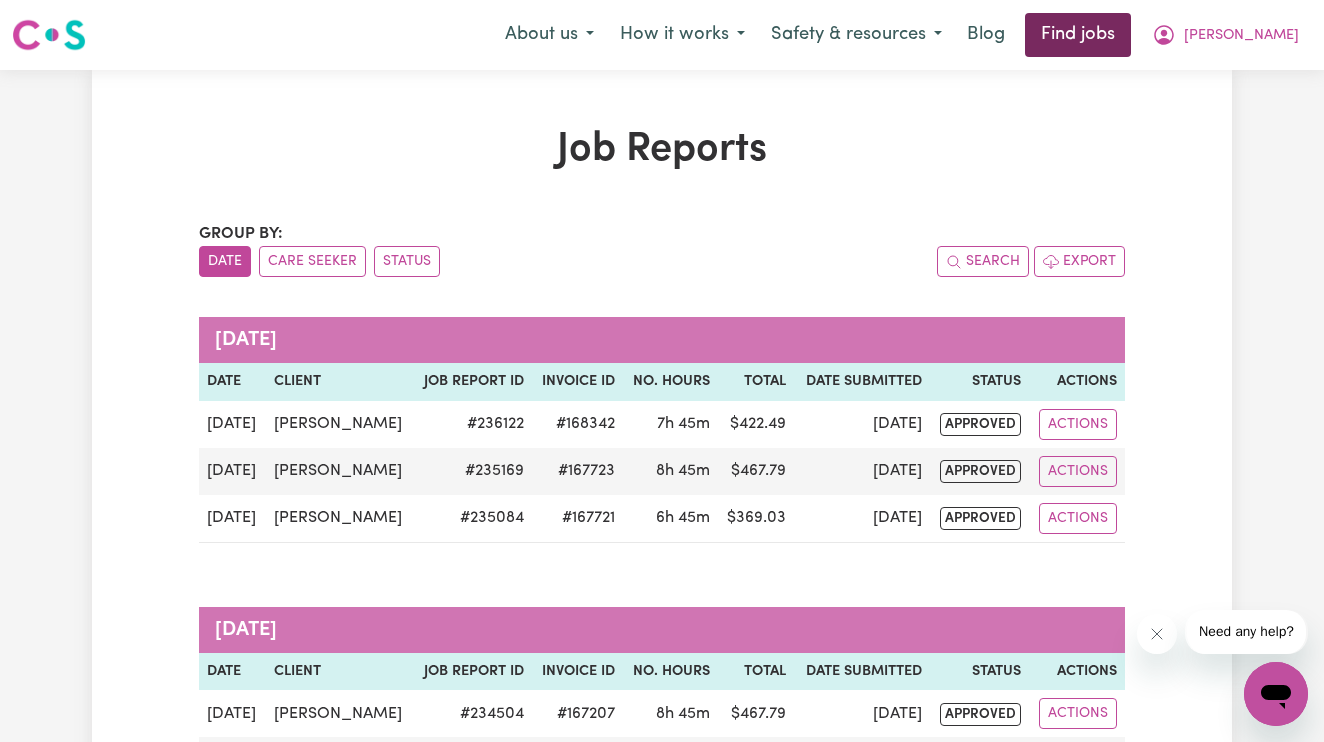 click on "Find jobs" at bounding box center (1078, 35) 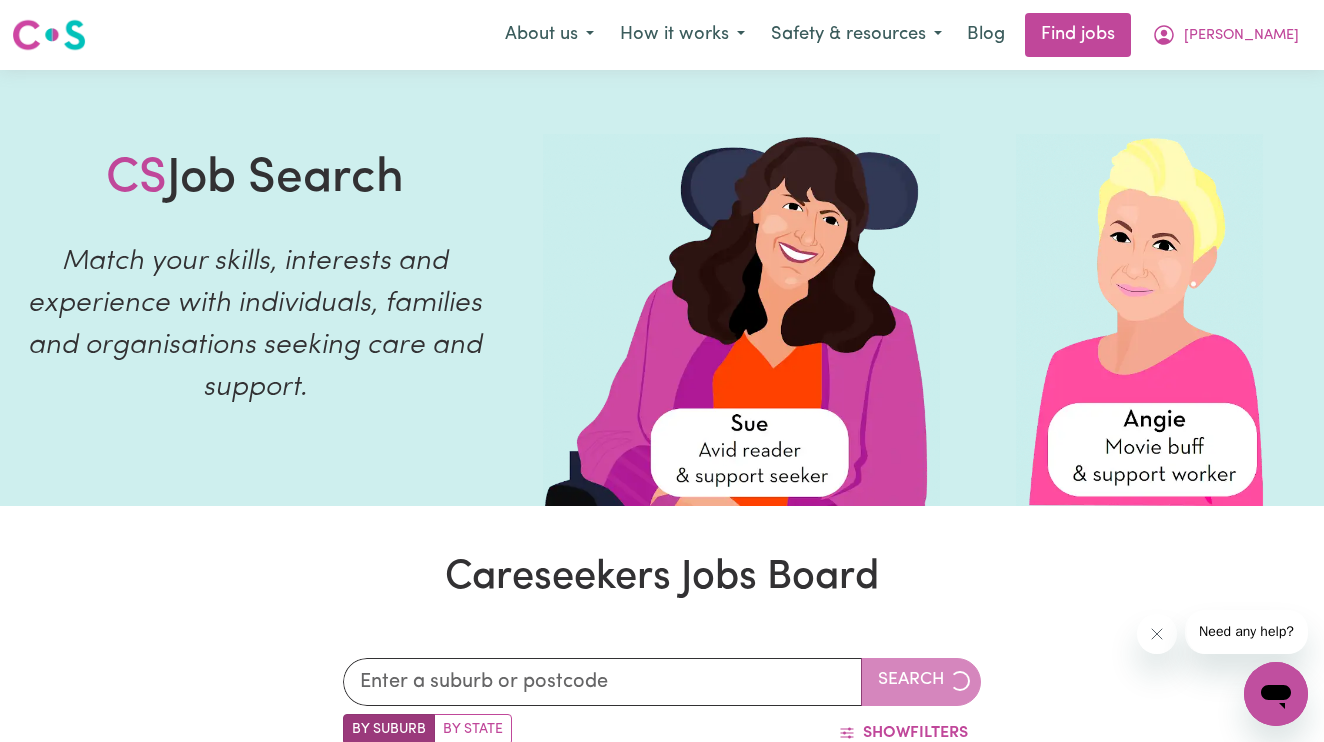 scroll, scrollTop: -41, scrollLeft: 0, axis: vertical 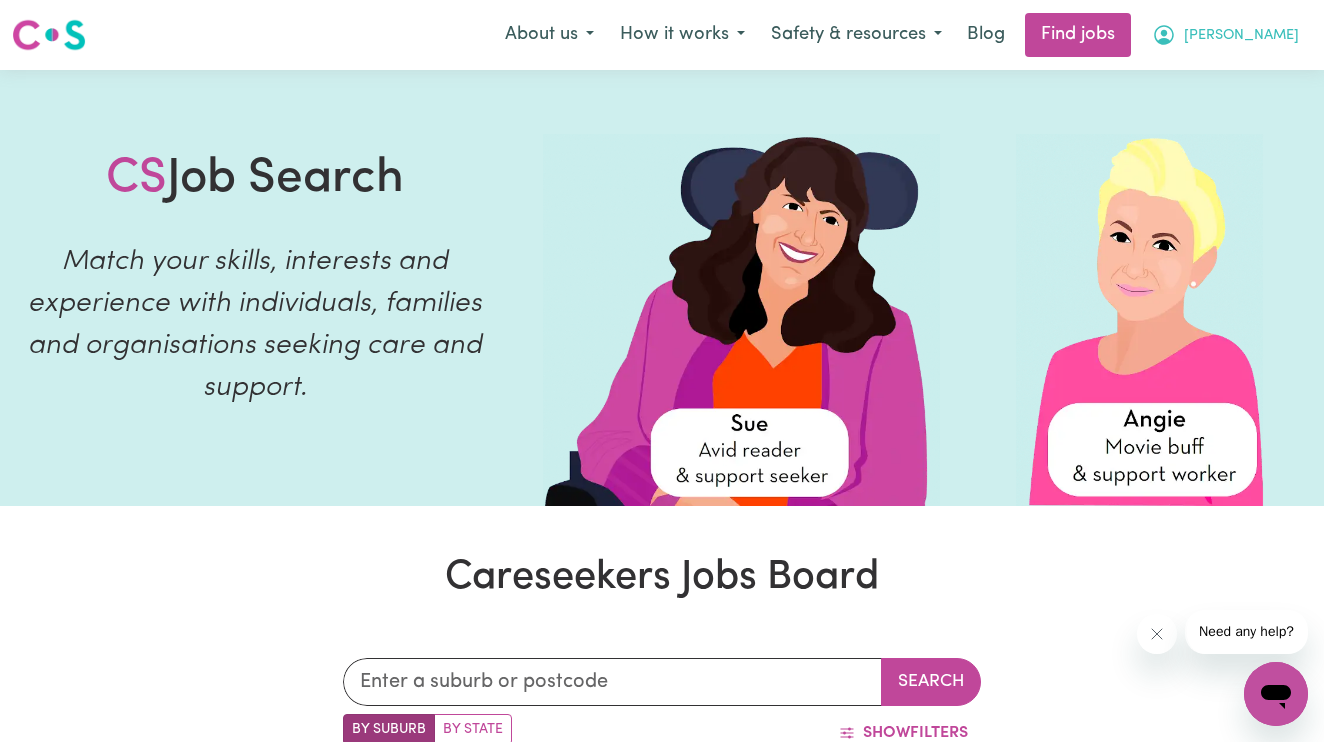 click 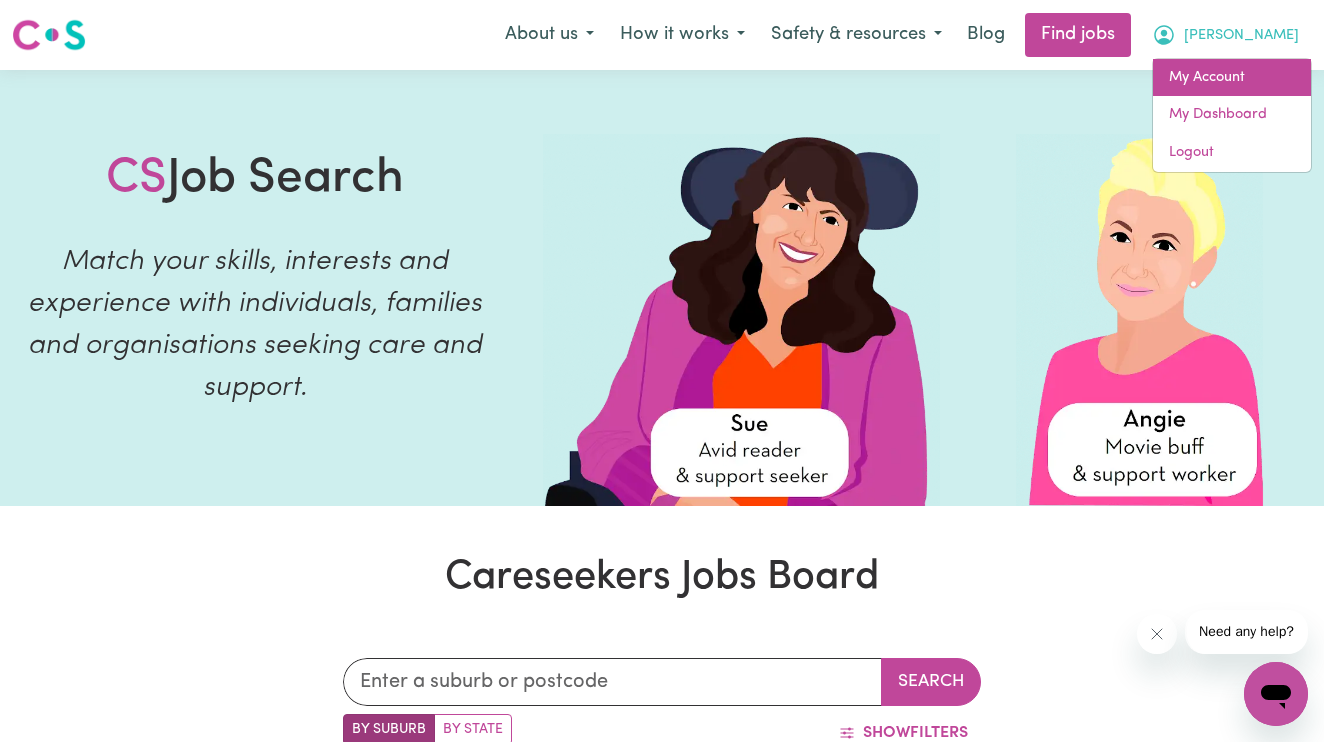 click on "My Account" at bounding box center [1232, 78] 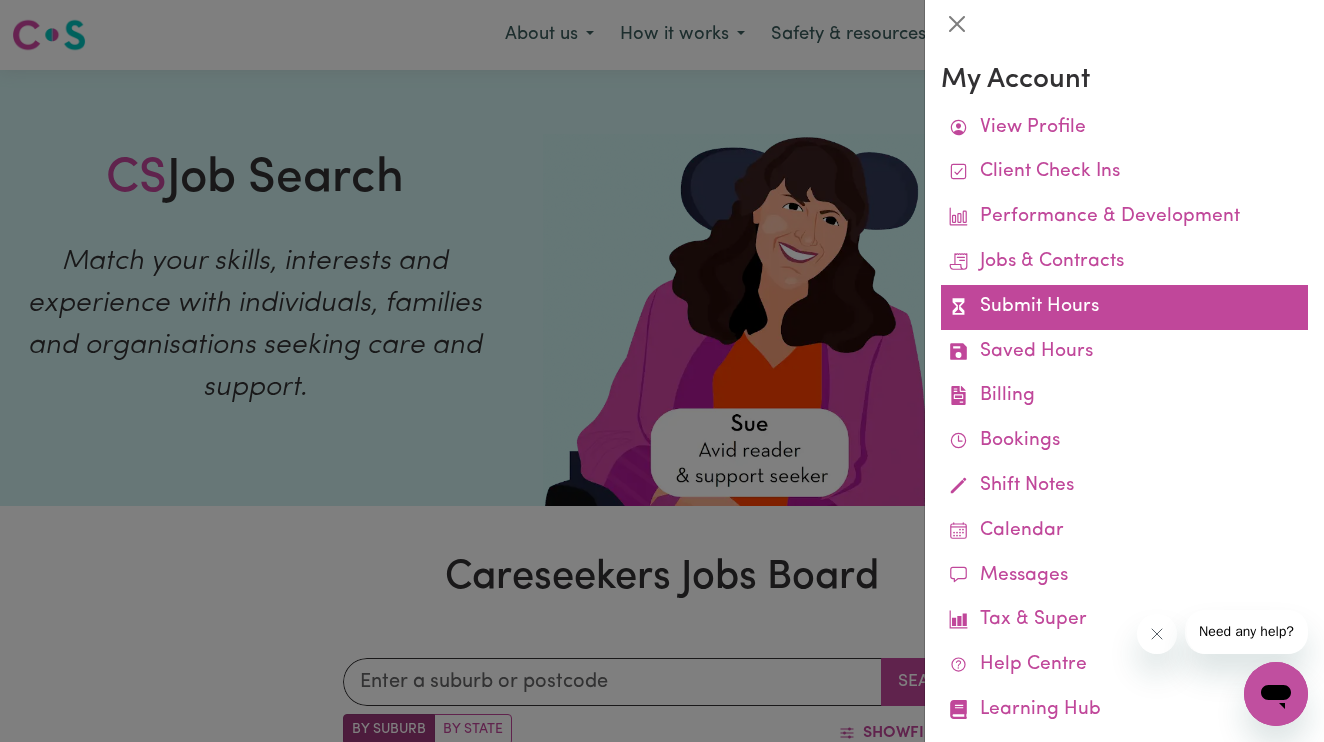 click on "Submit Hours" at bounding box center (1124, 307) 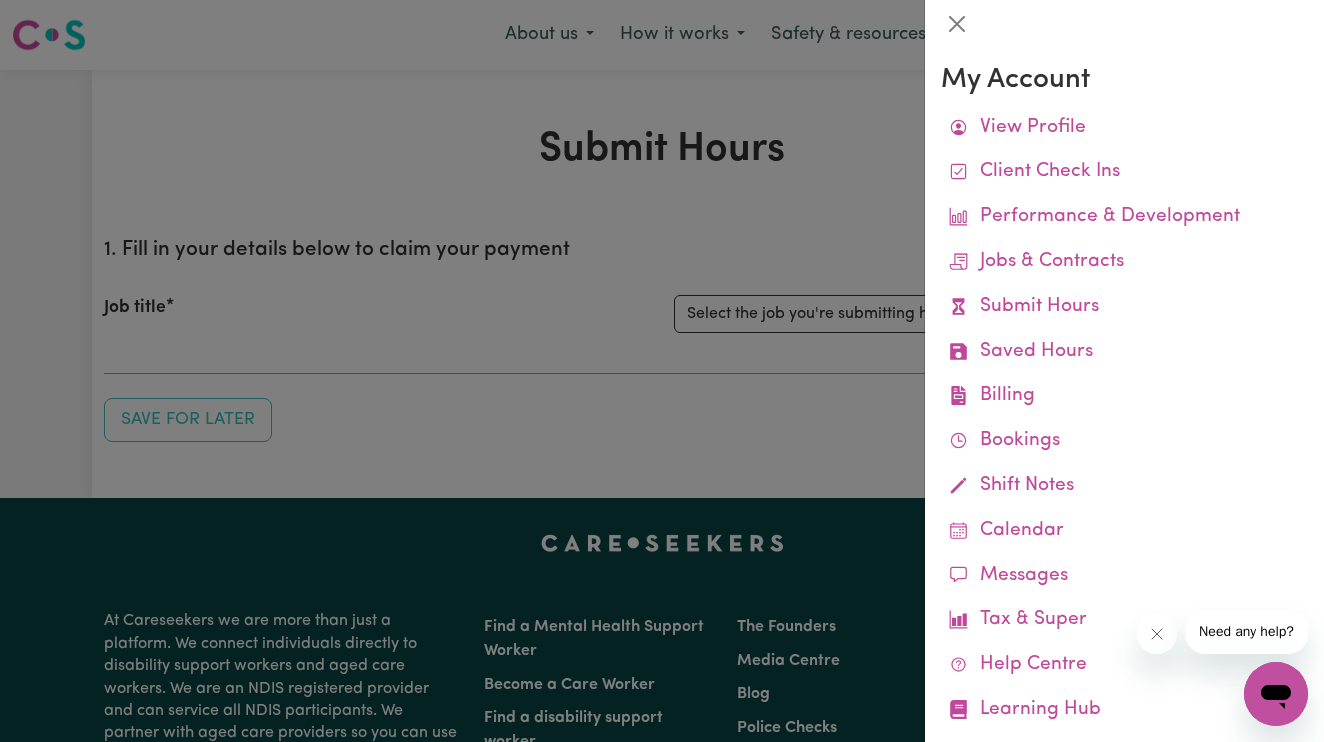 click at bounding box center [662, 371] 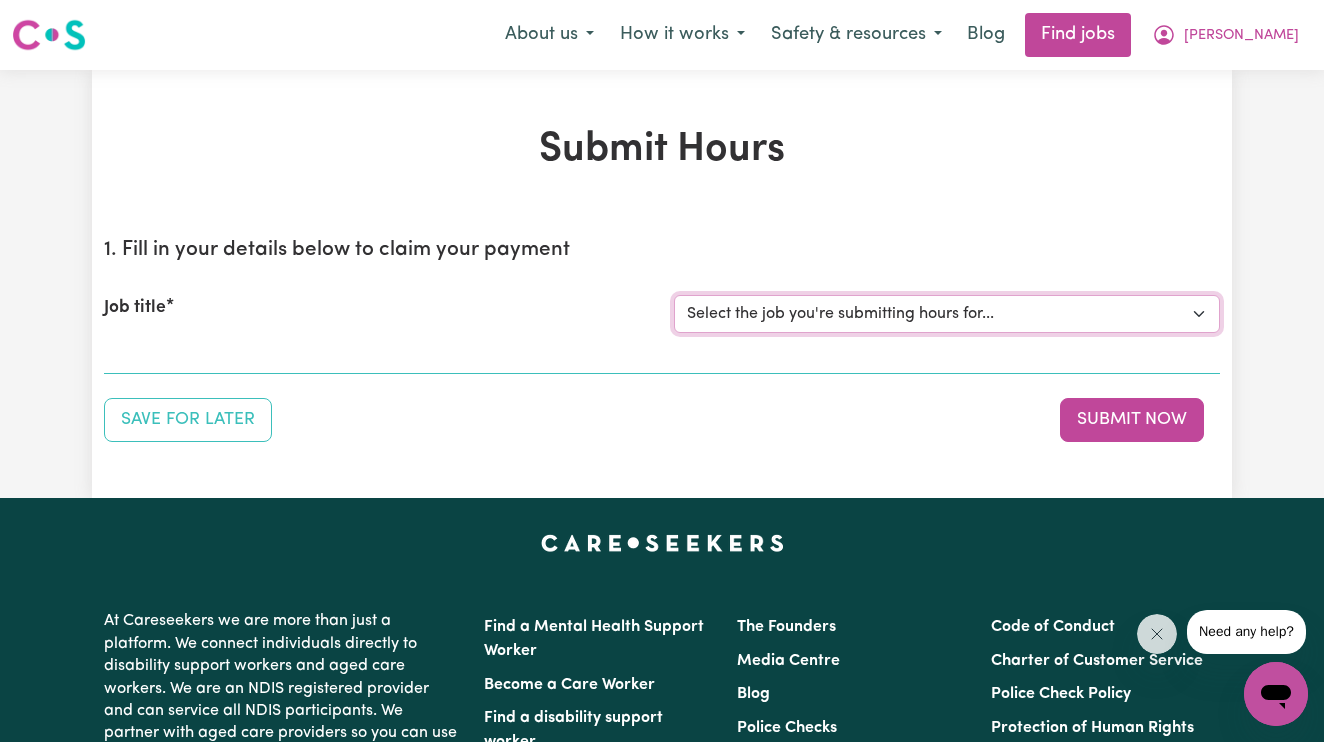 select on "14115" 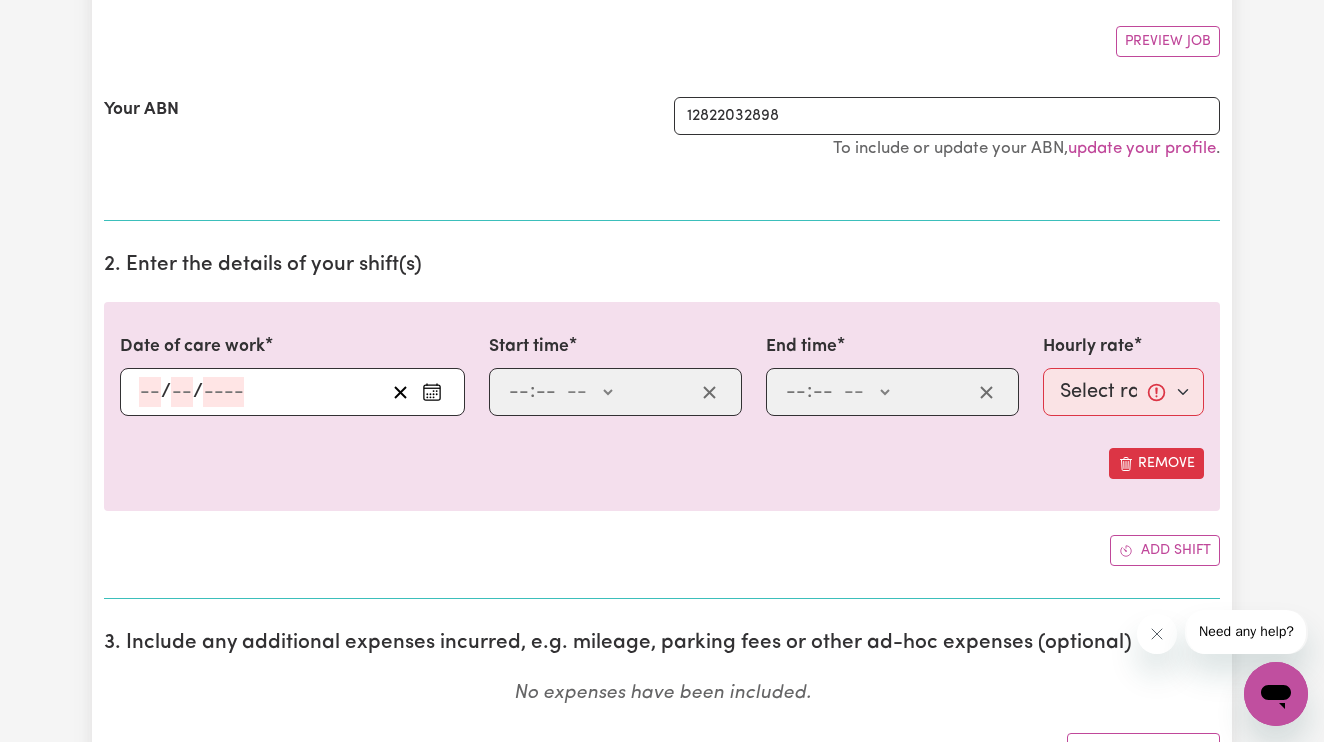 scroll, scrollTop: 381, scrollLeft: 0, axis: vertical 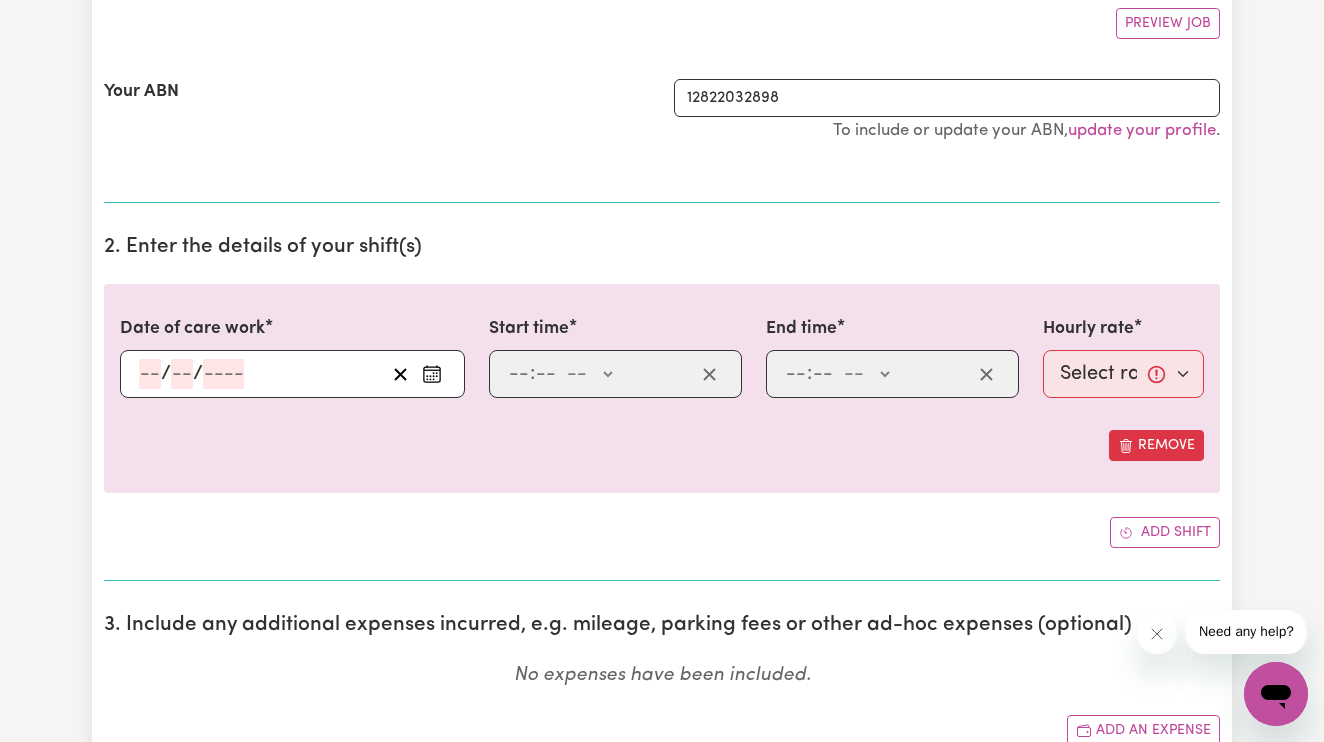 click 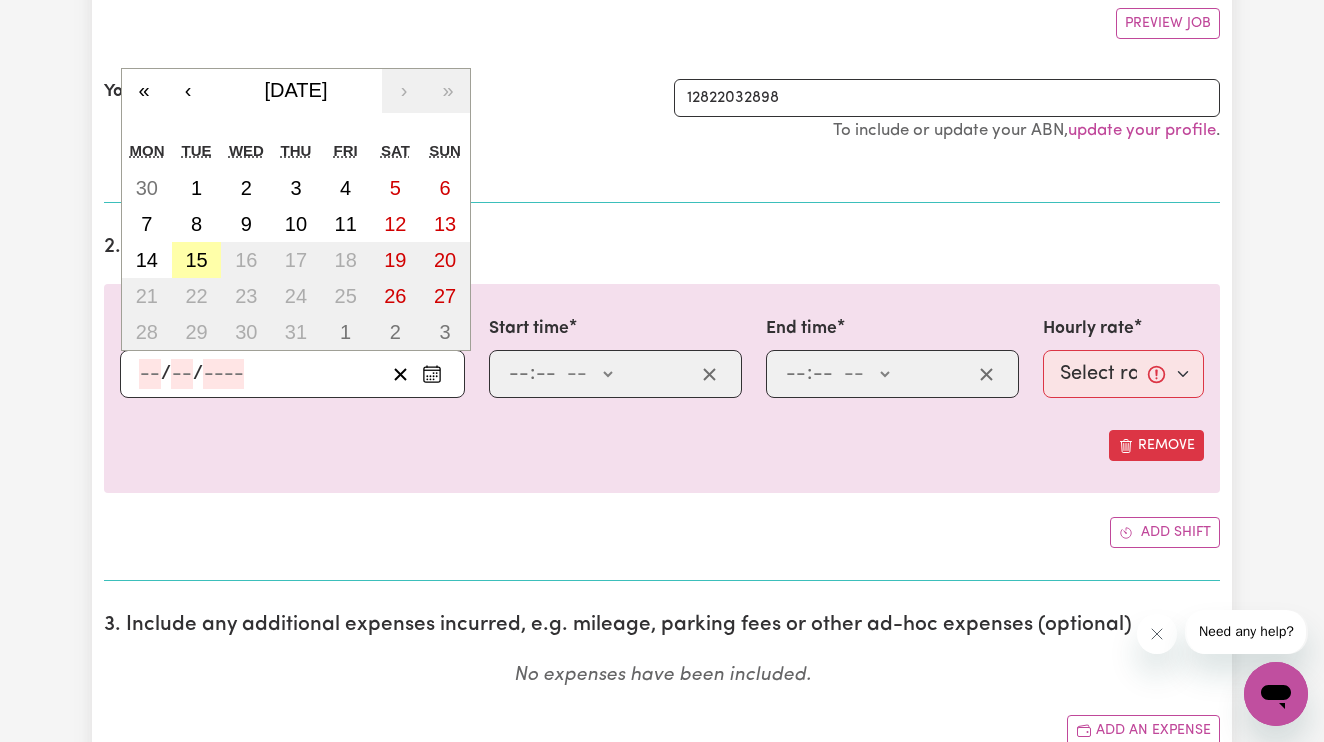 click on "15" at bounding box center [196, 260] 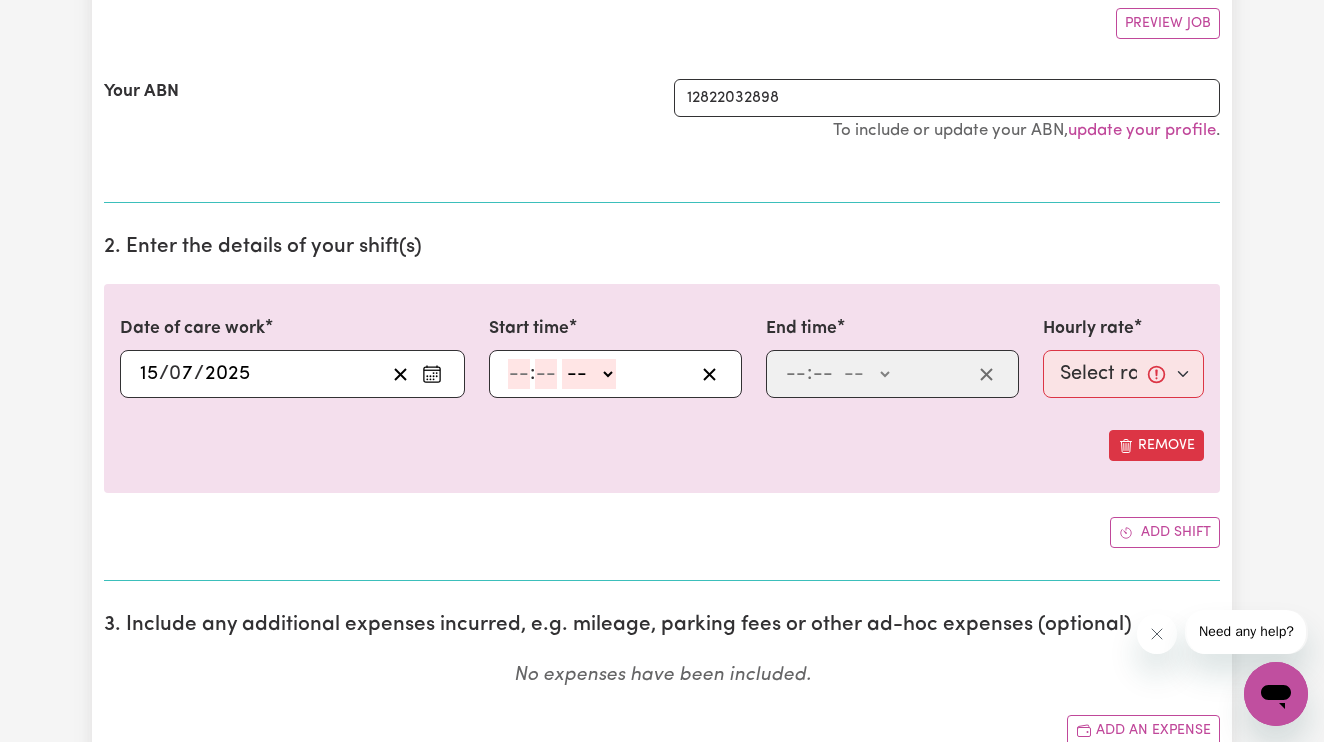 click 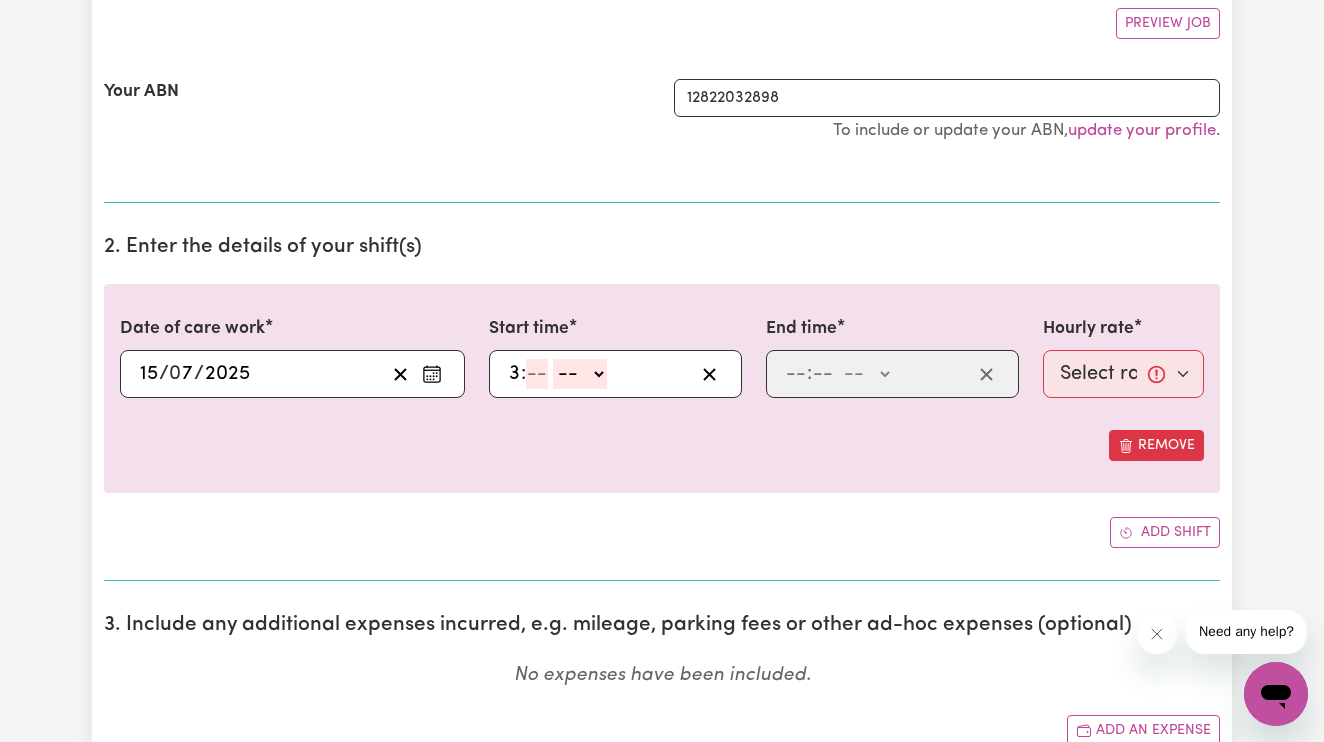 type on "3" 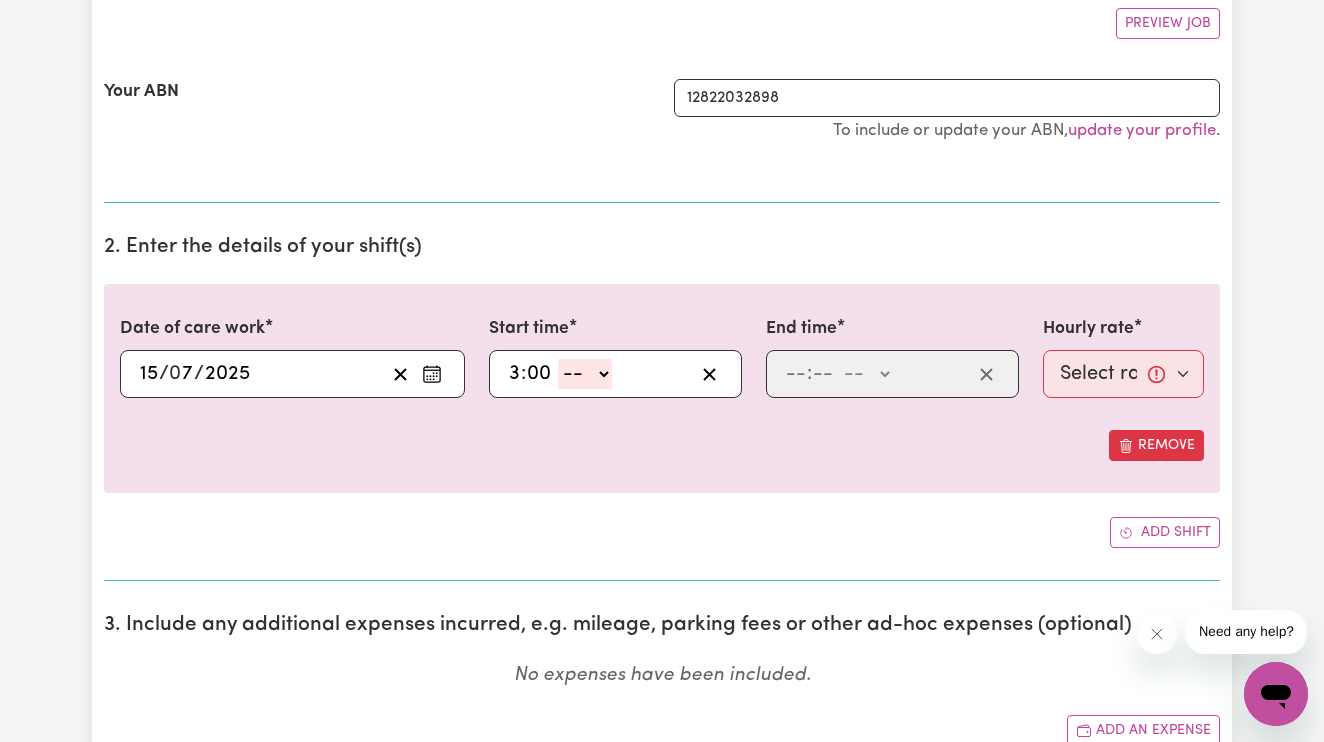 type on "00" 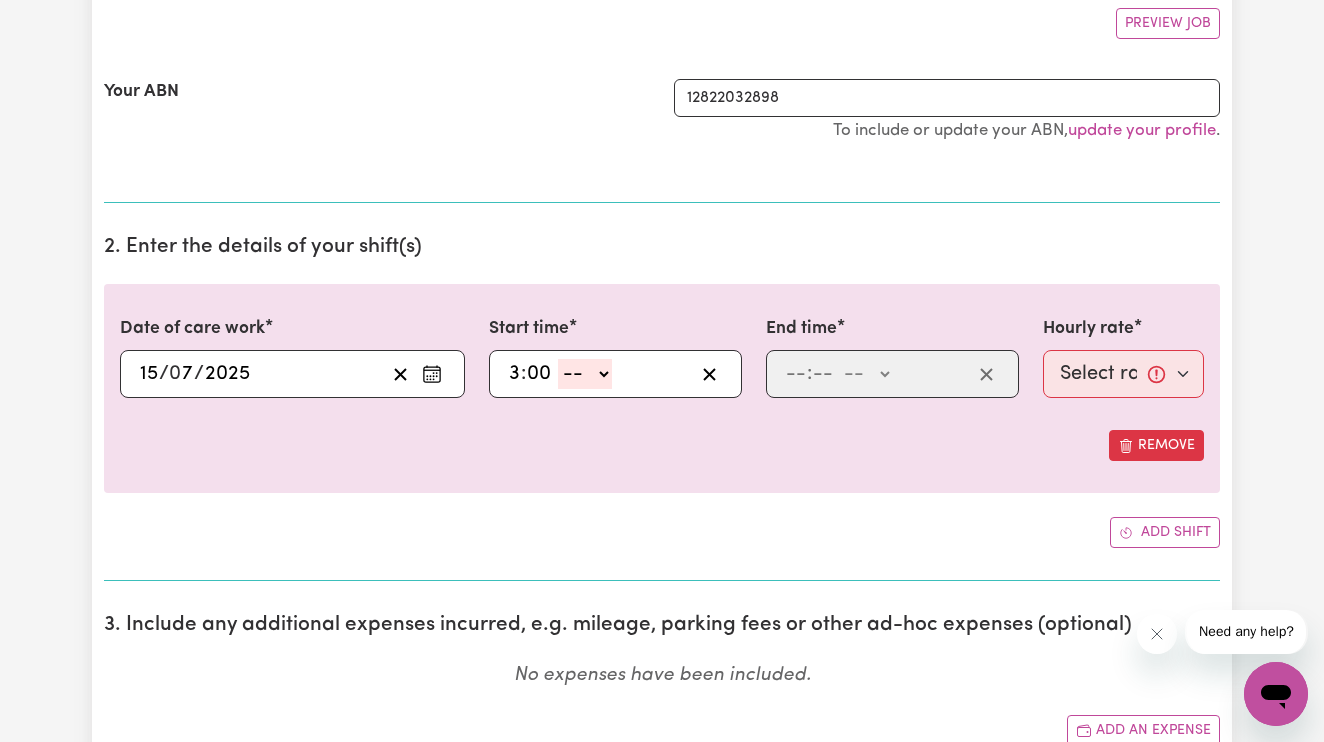 select on "pm" 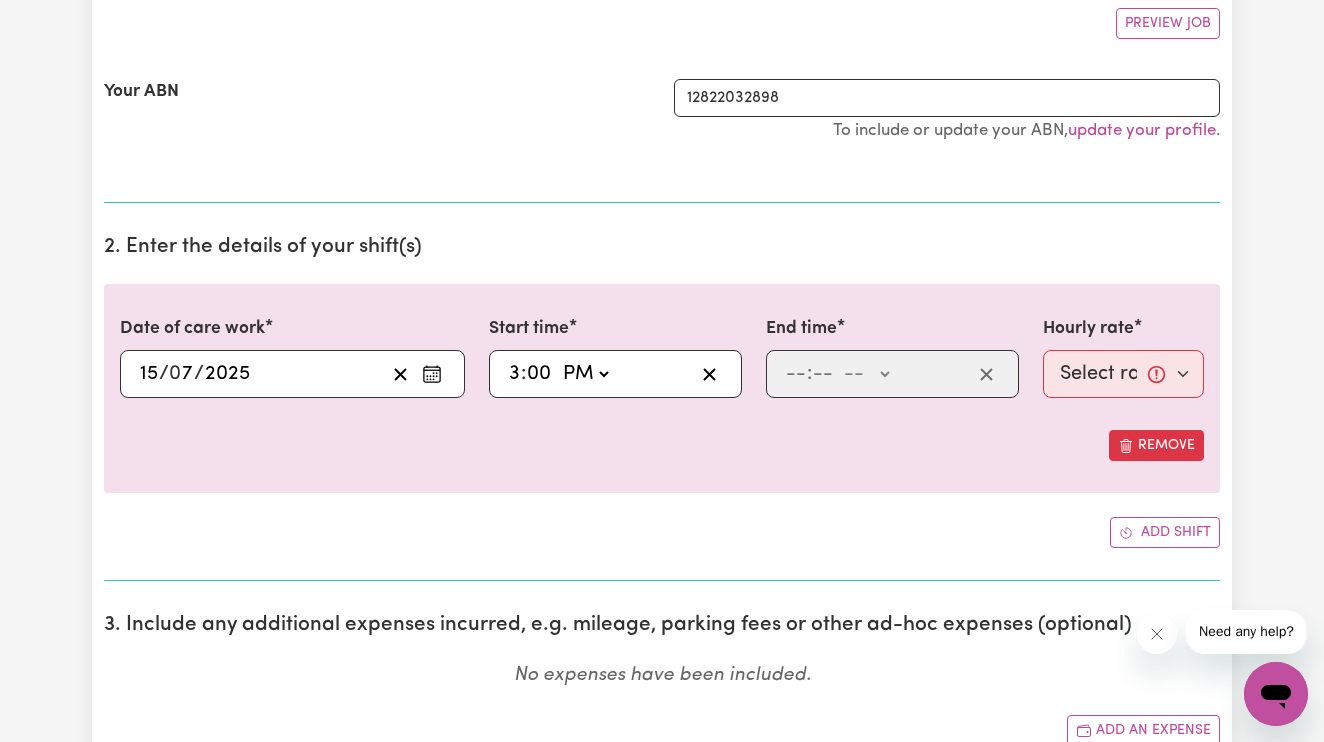 type on "15:00" 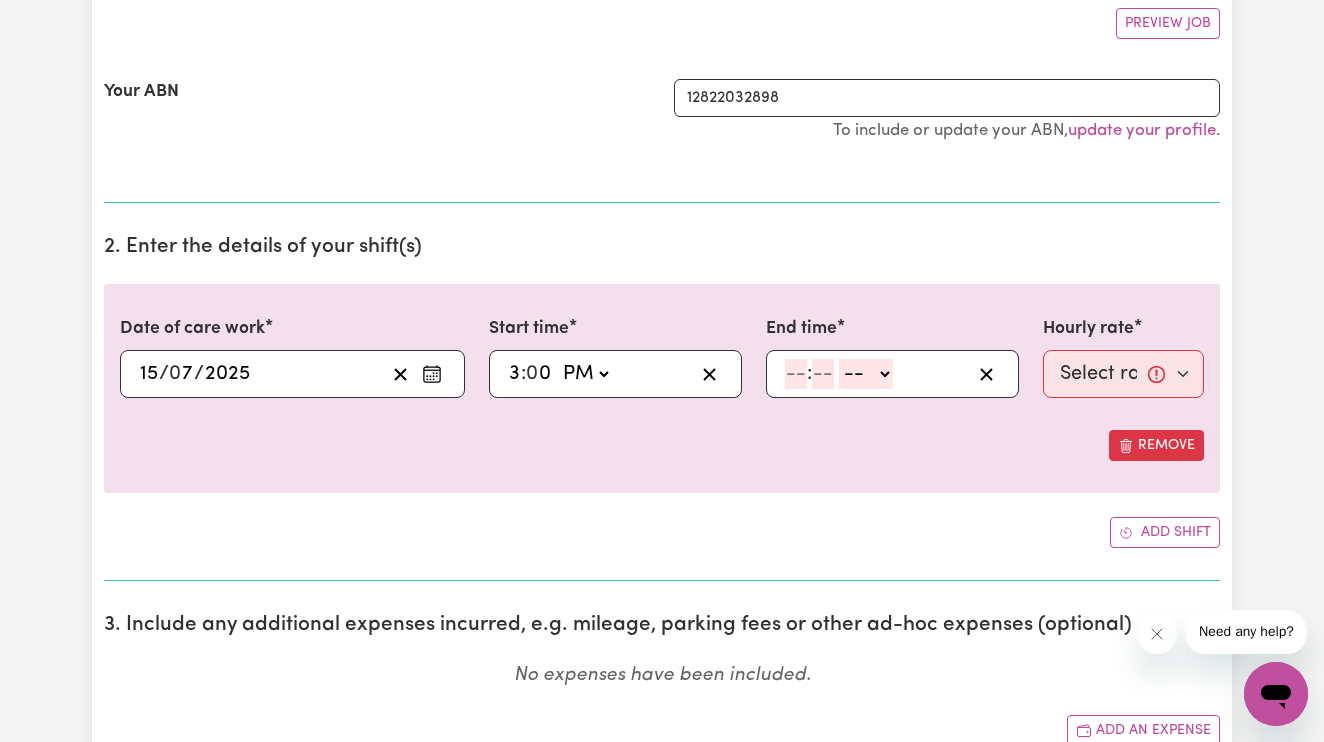 click 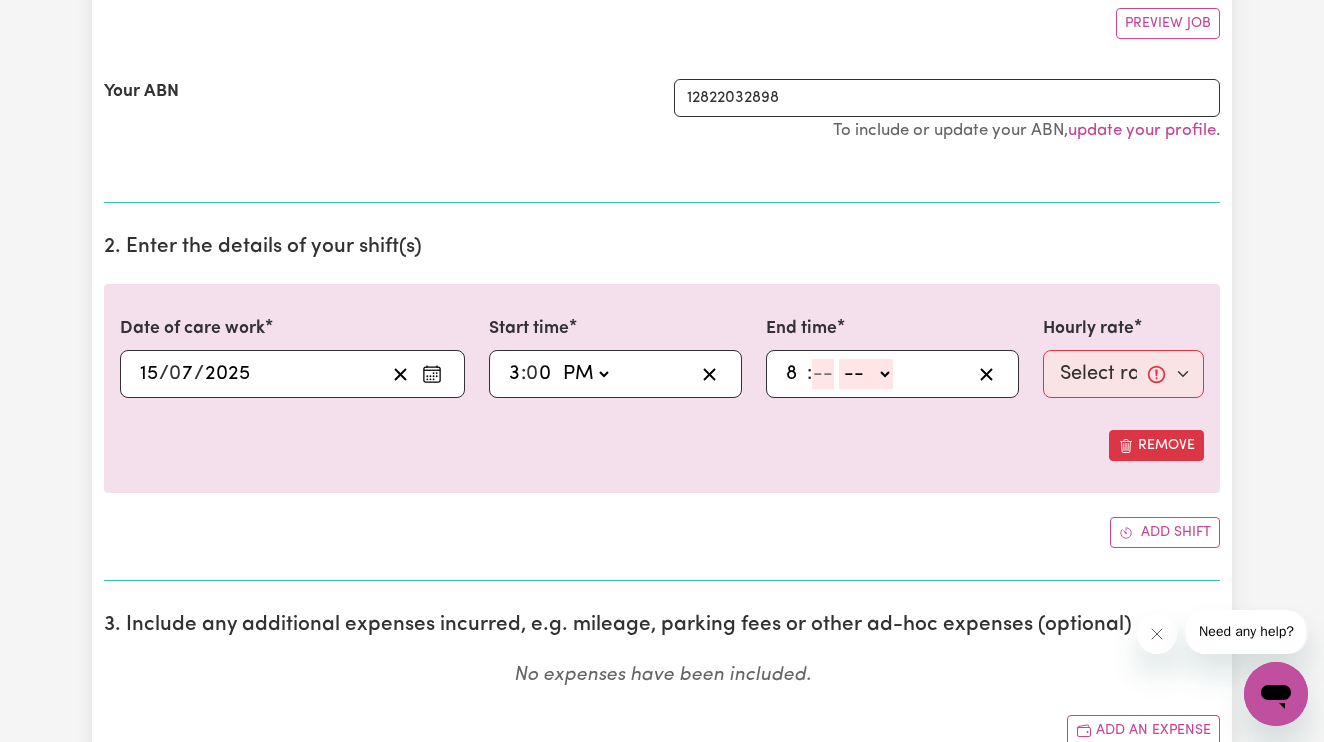 type on "8" 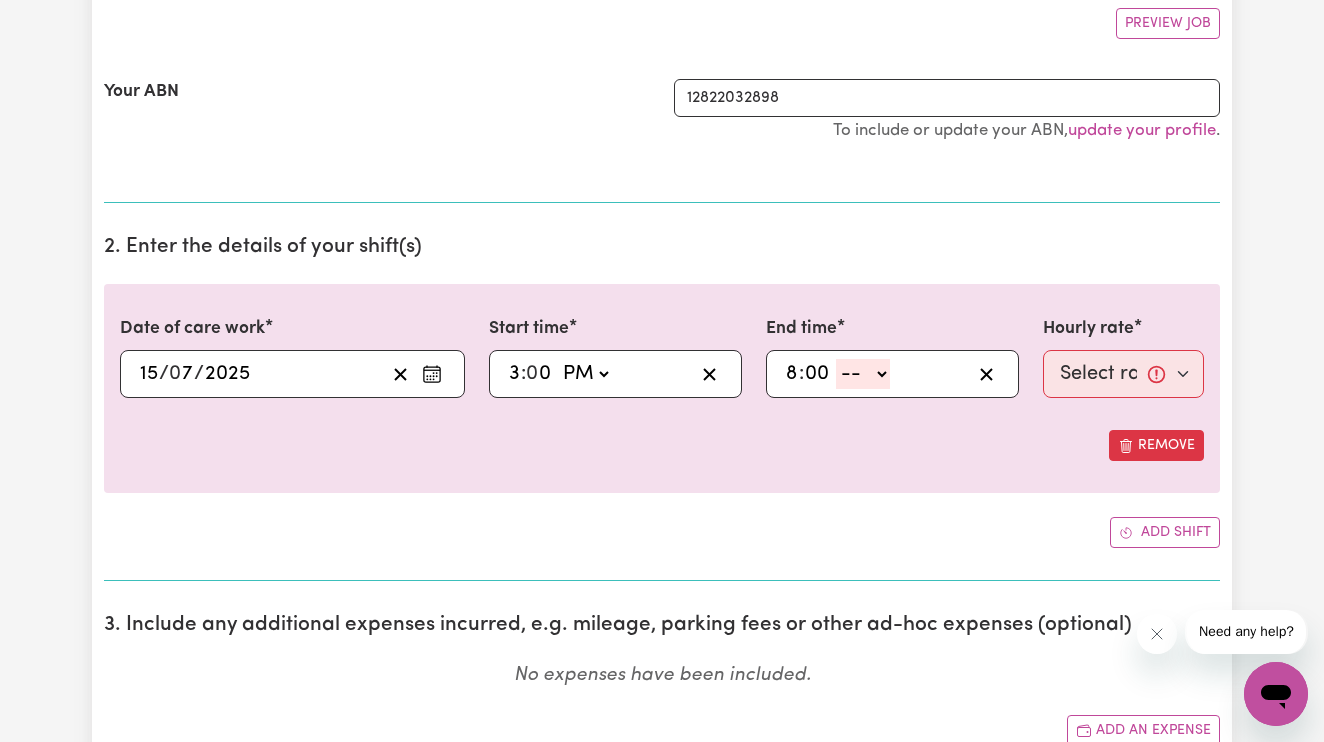 type on "00" 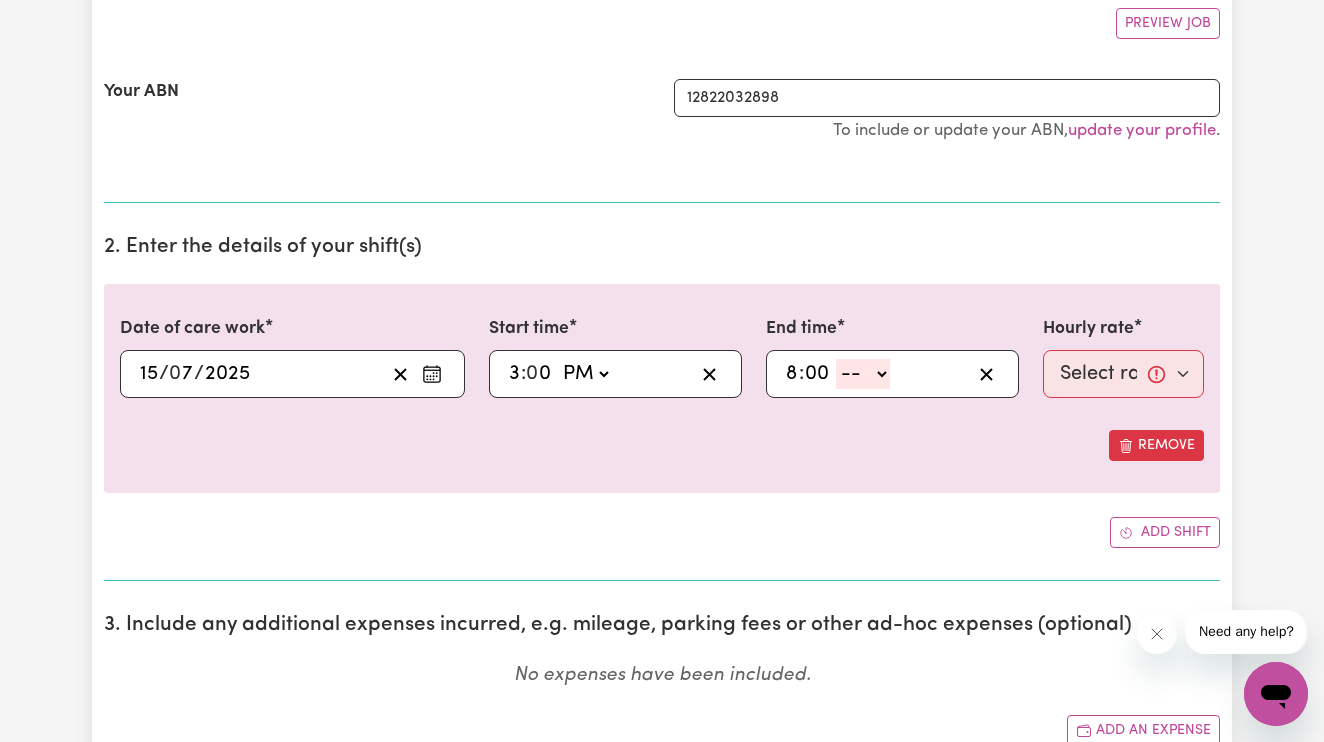 select on "pm" 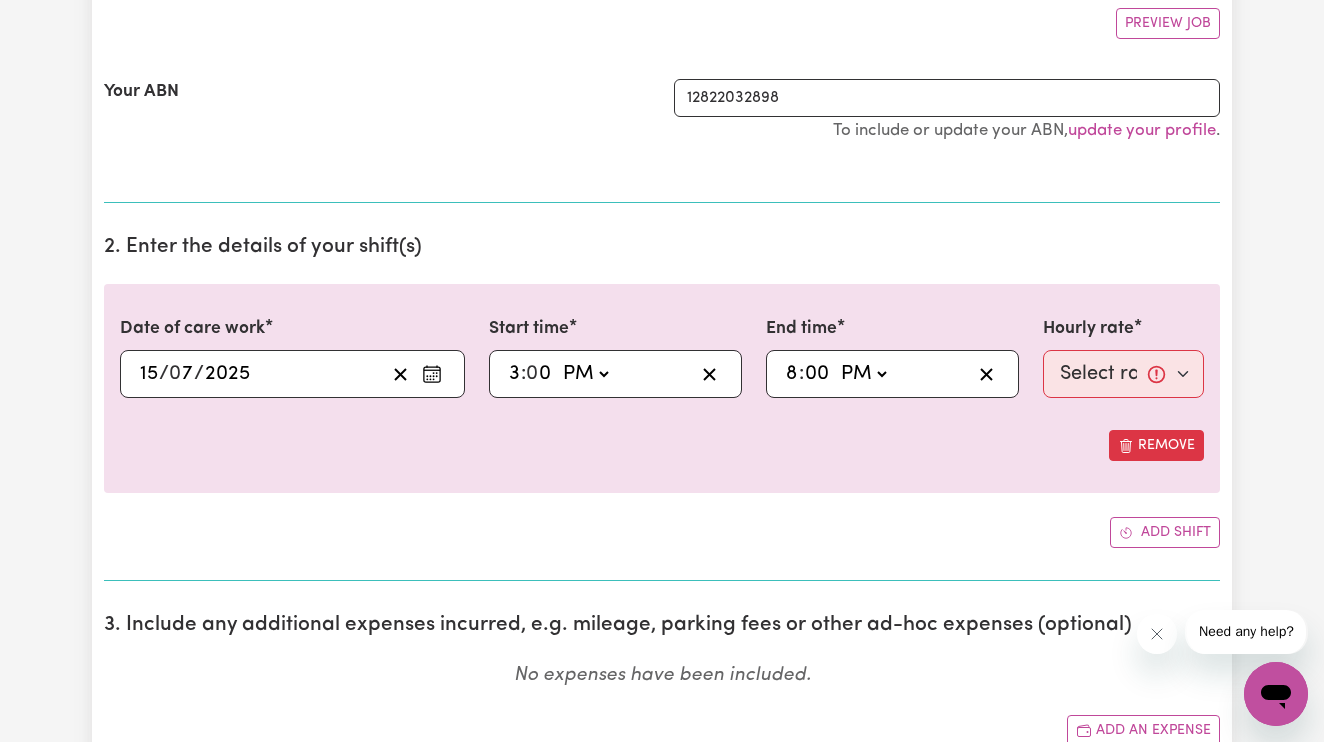 type on "20:00" 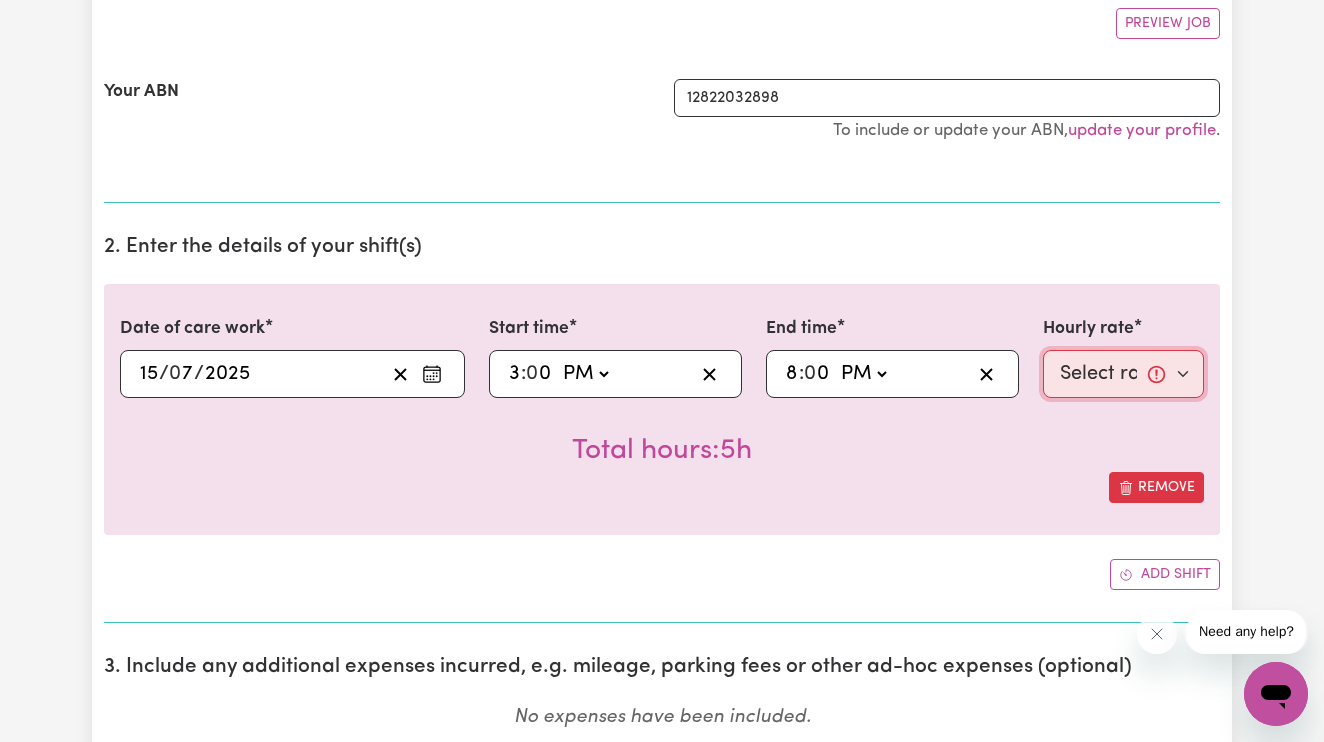 select on "58.75-Weekday" 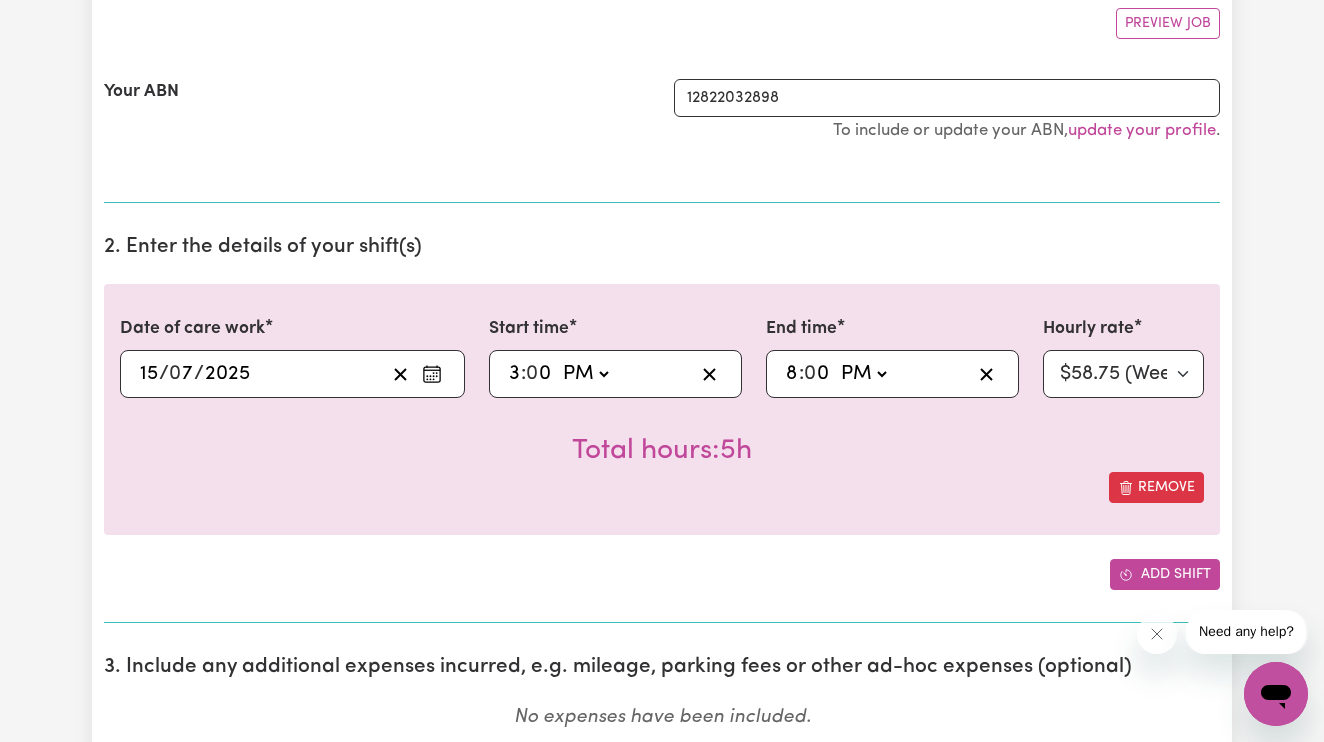 click on "Add shift" at bounding box center [1165, 574] 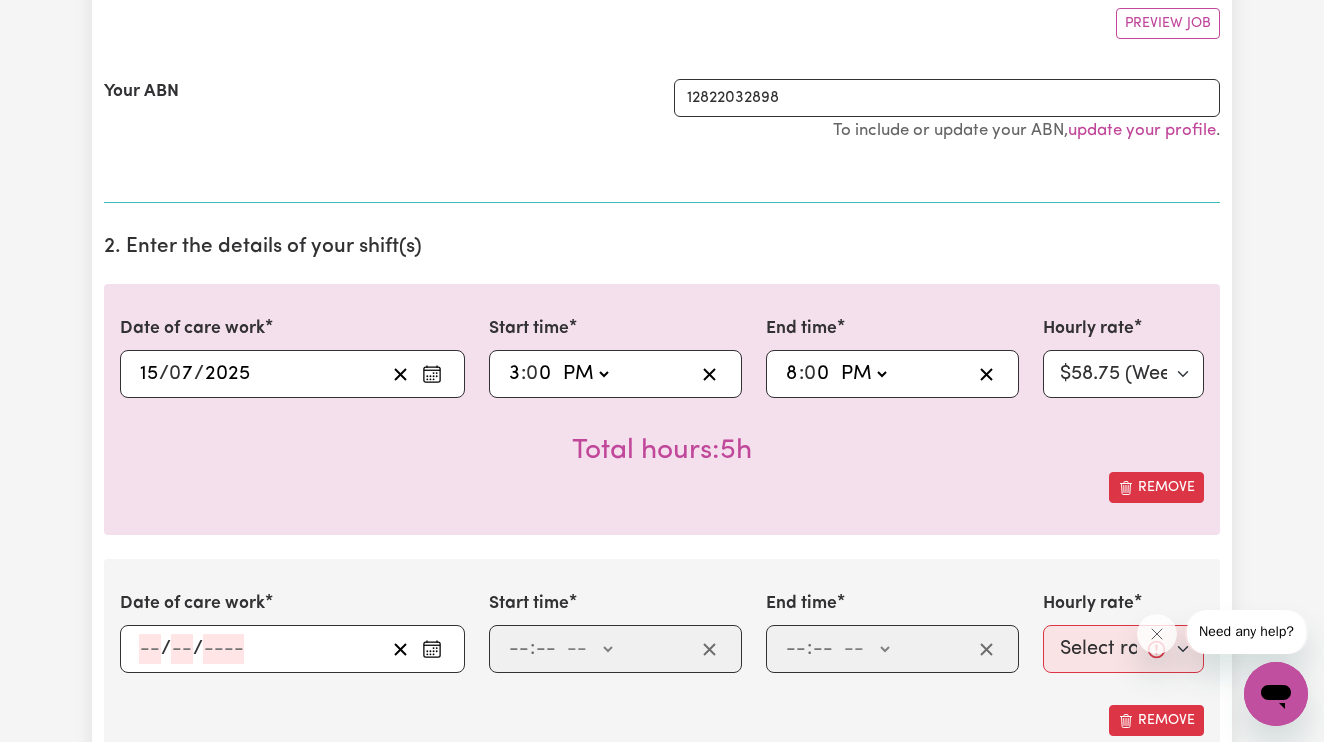 click 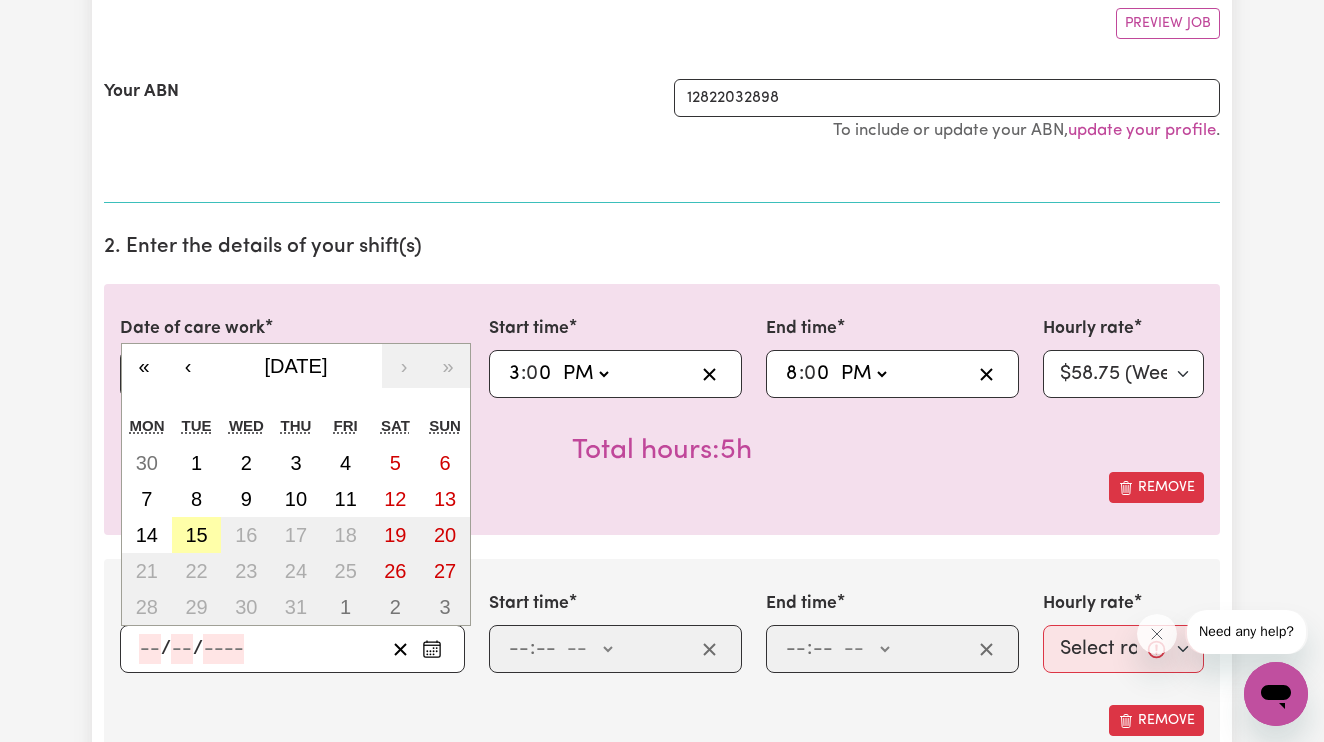 click on "15" at bounding box center [196, 535] 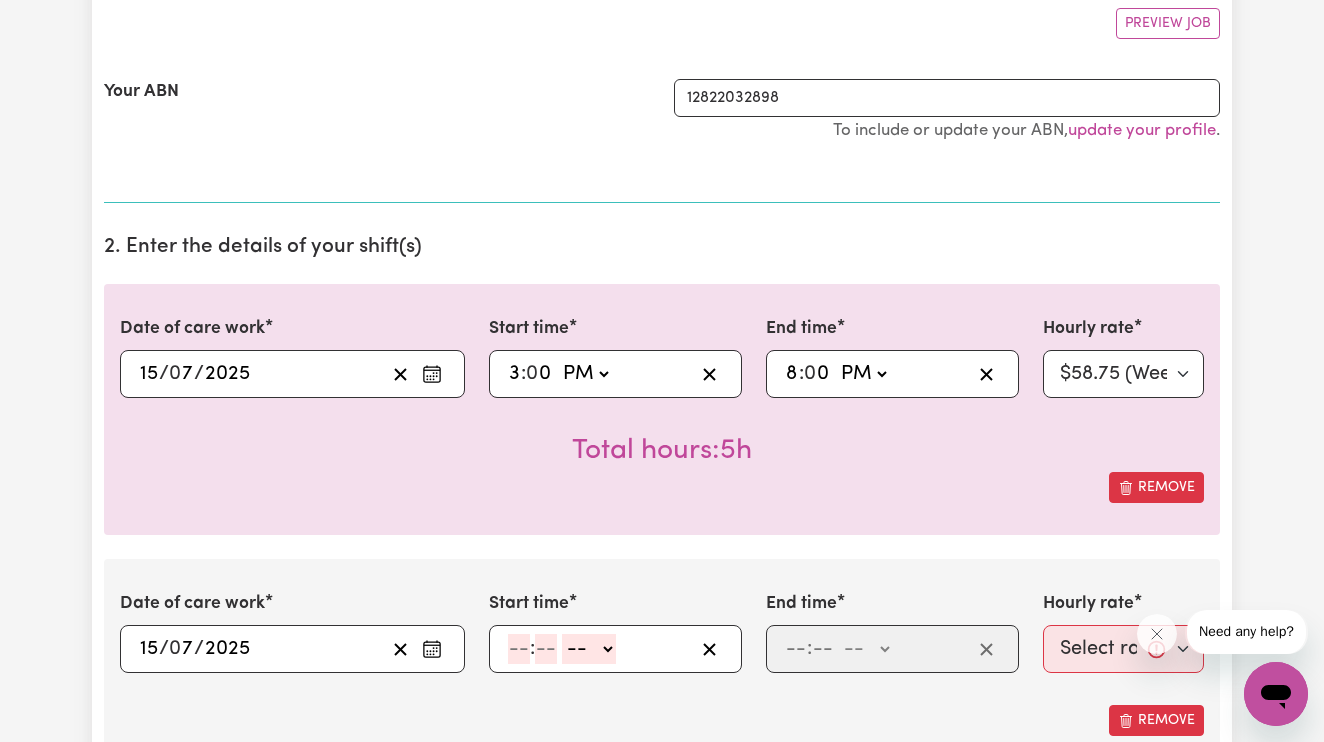 click 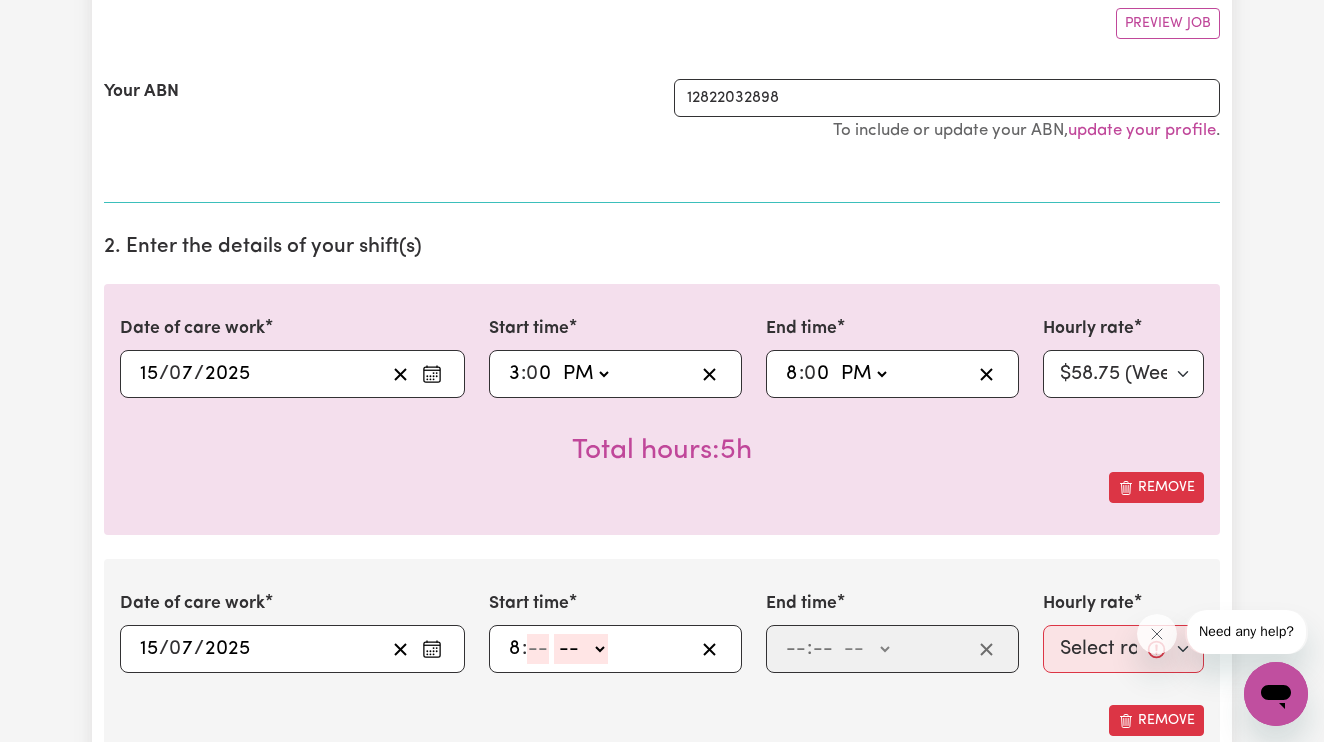 type on "8" 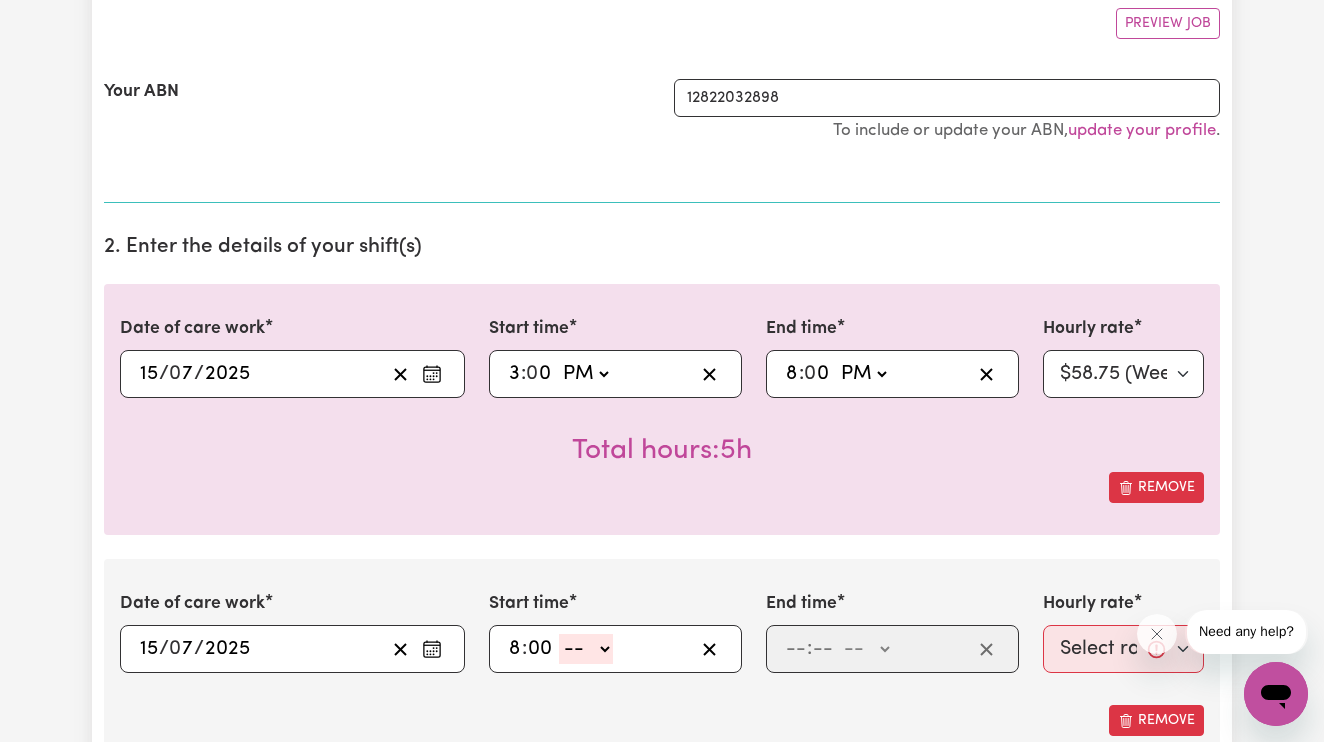 type on "00" 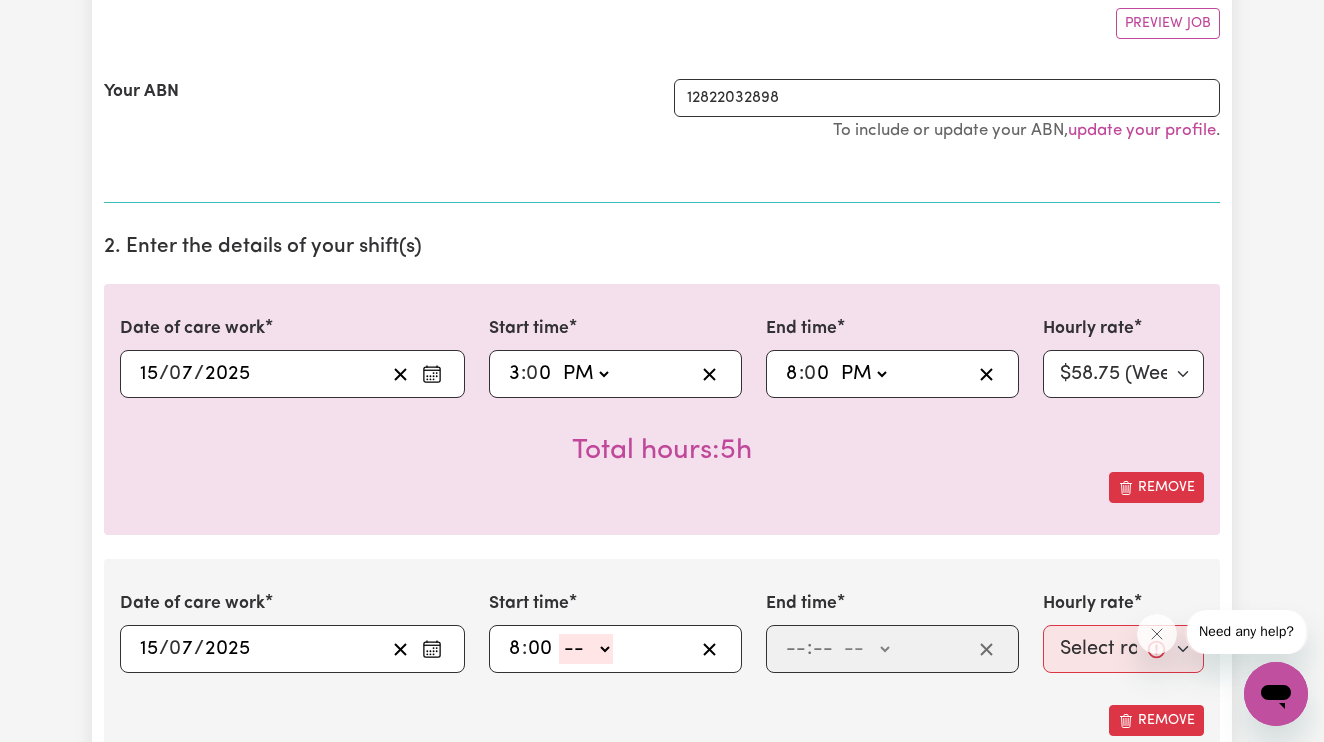 click 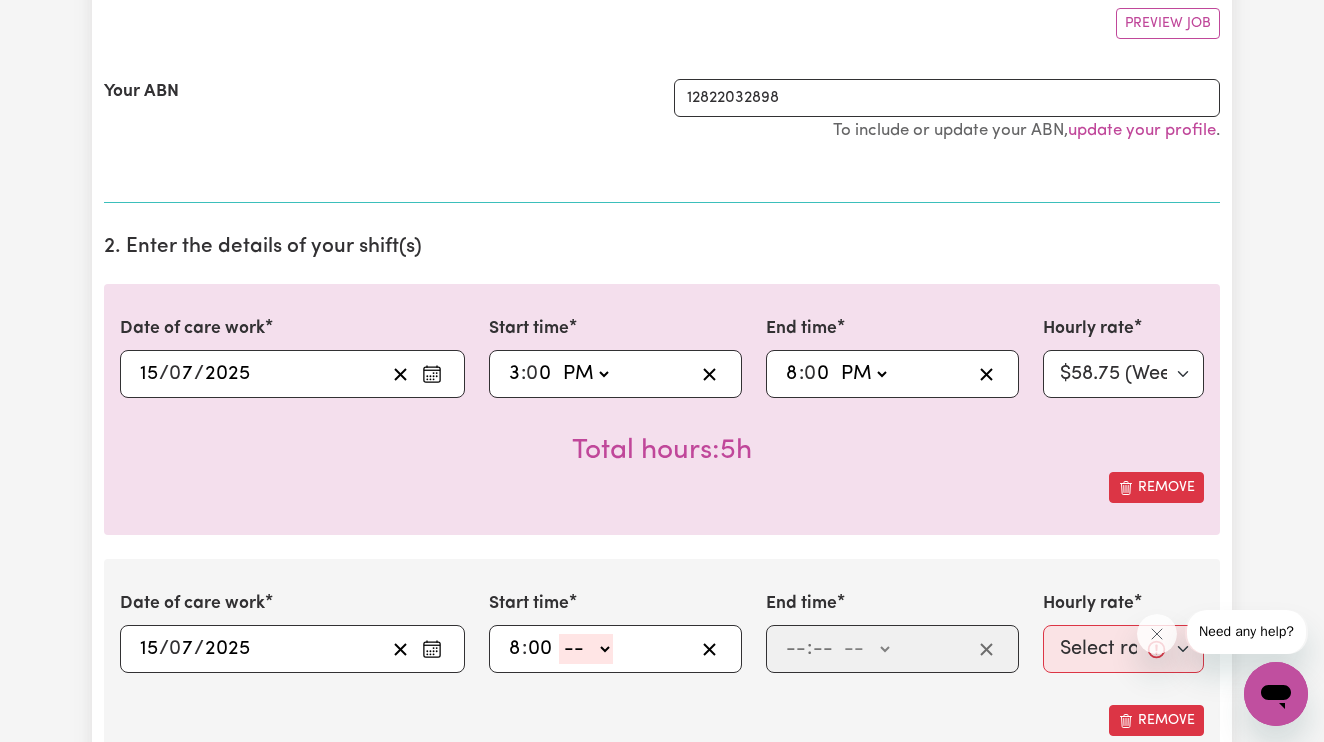 select on "pm" 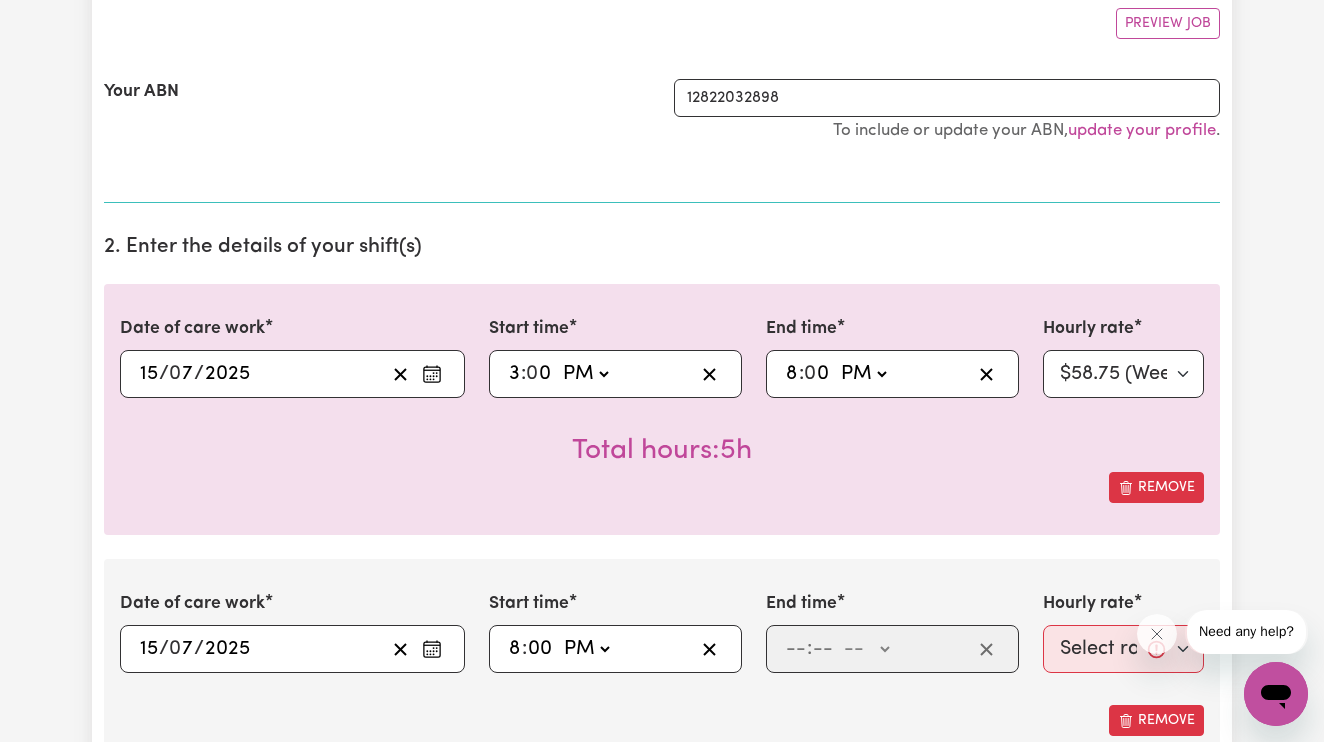 type on "20:00" 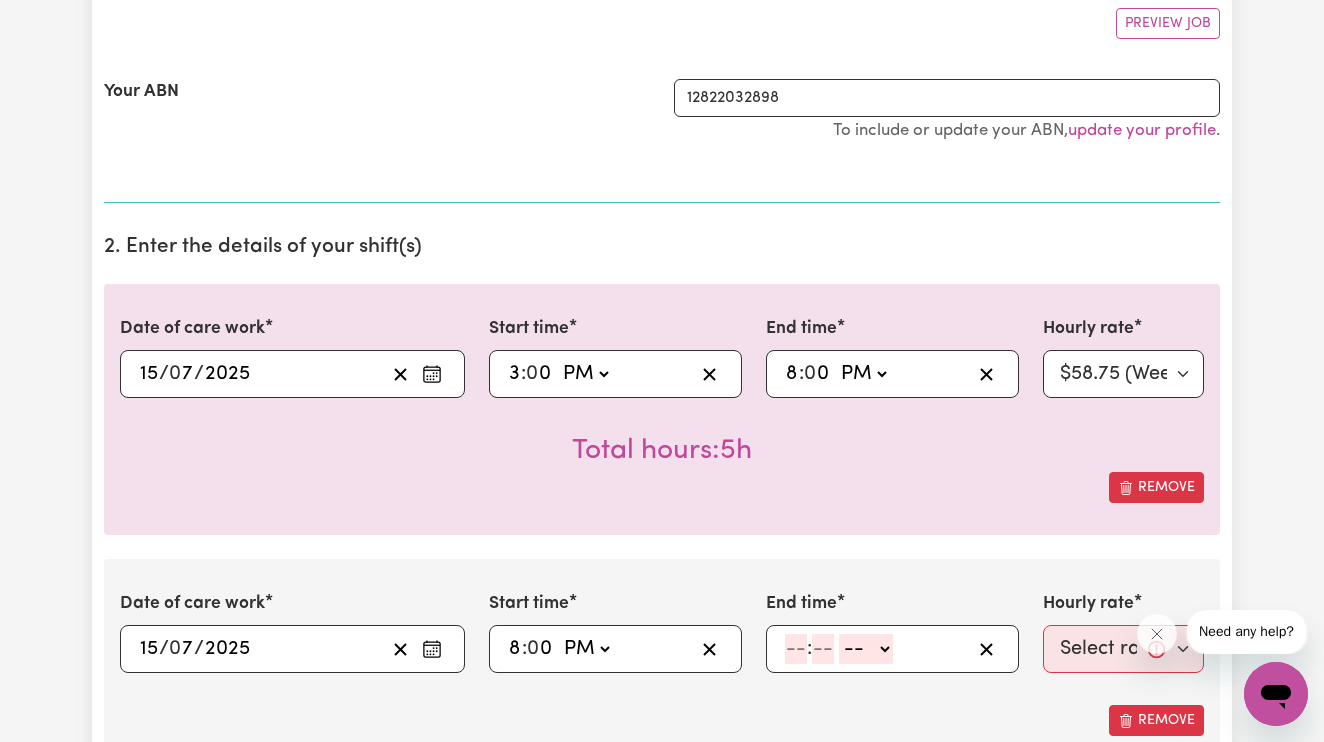 click 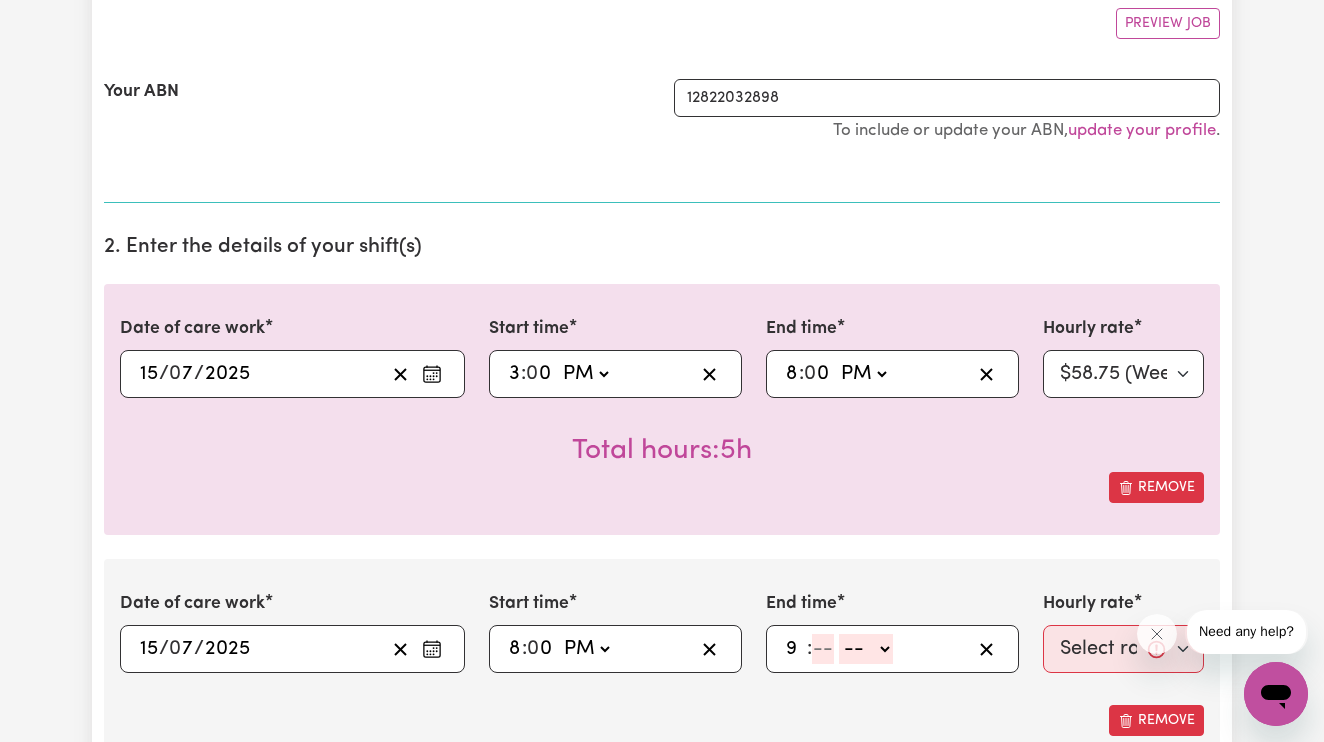 type on "9" 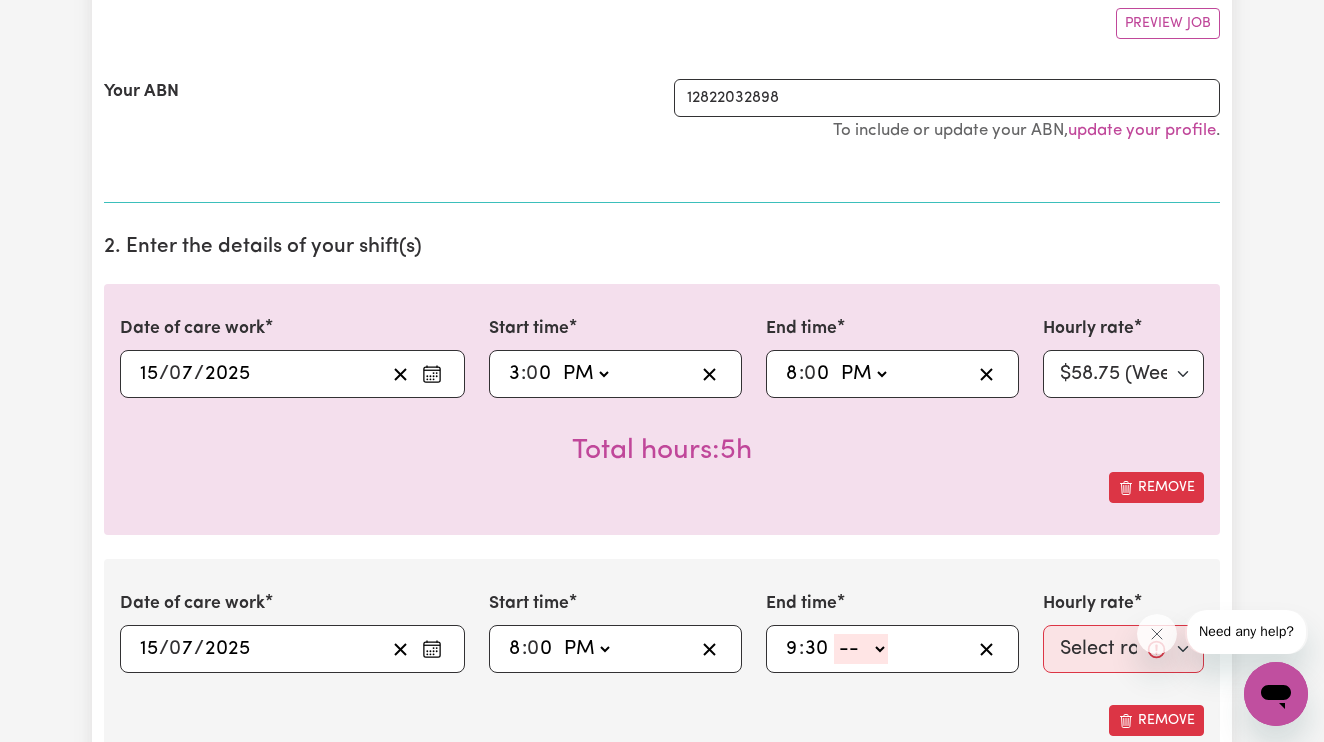 type on "30" 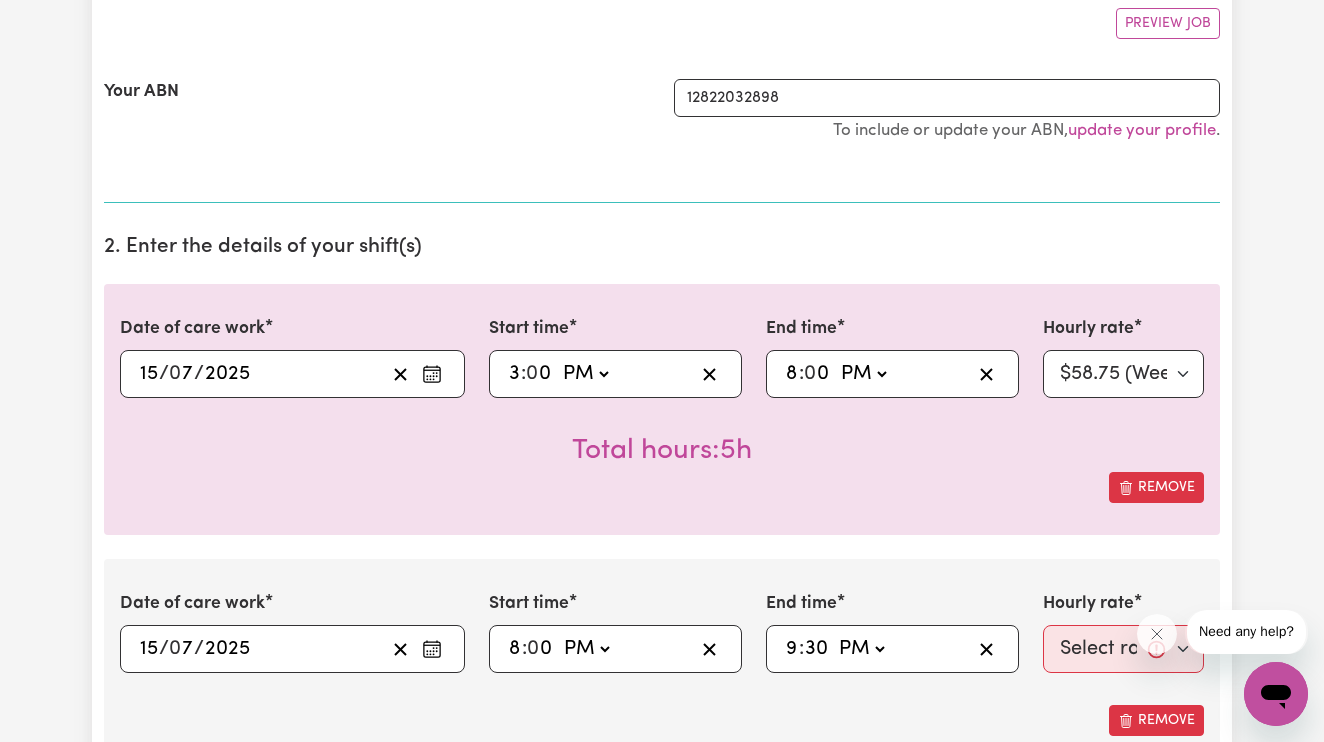 type on "21:30" 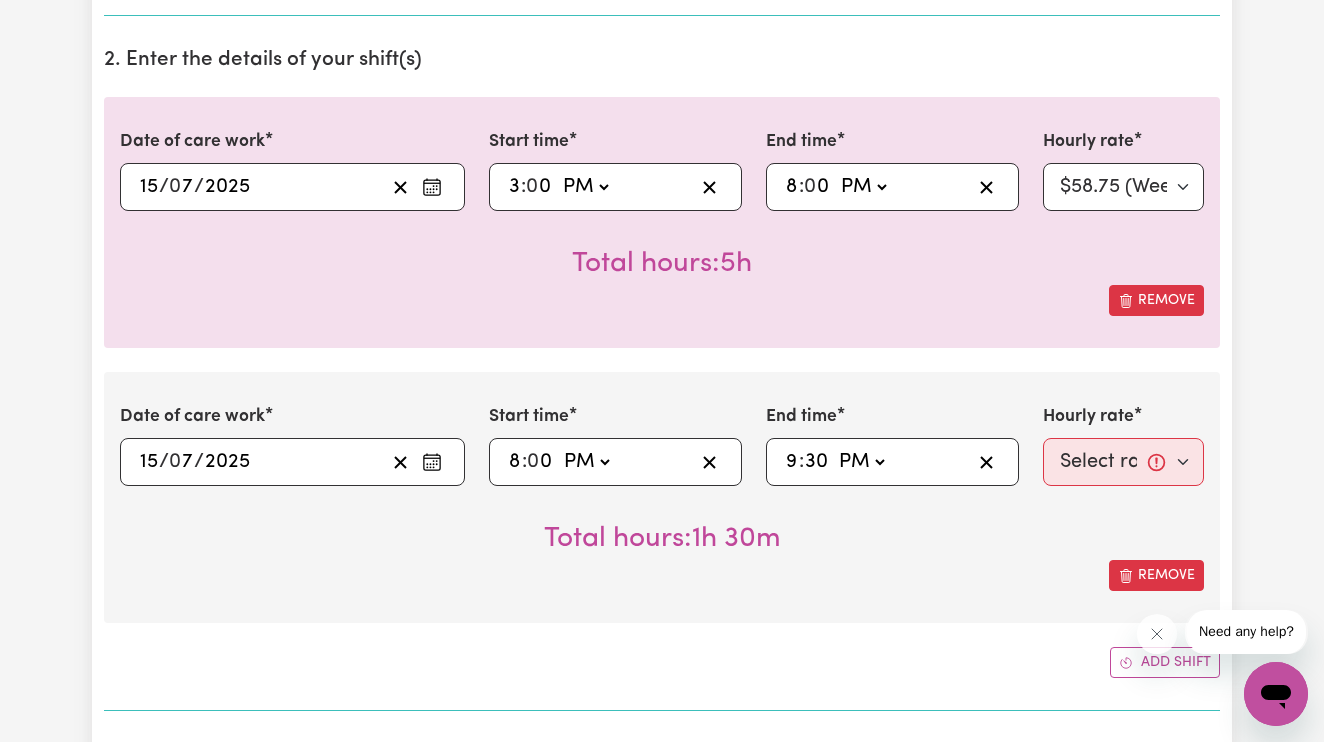 scroll, scrollTop: 573, scrollLeft: 0, axis: vertical 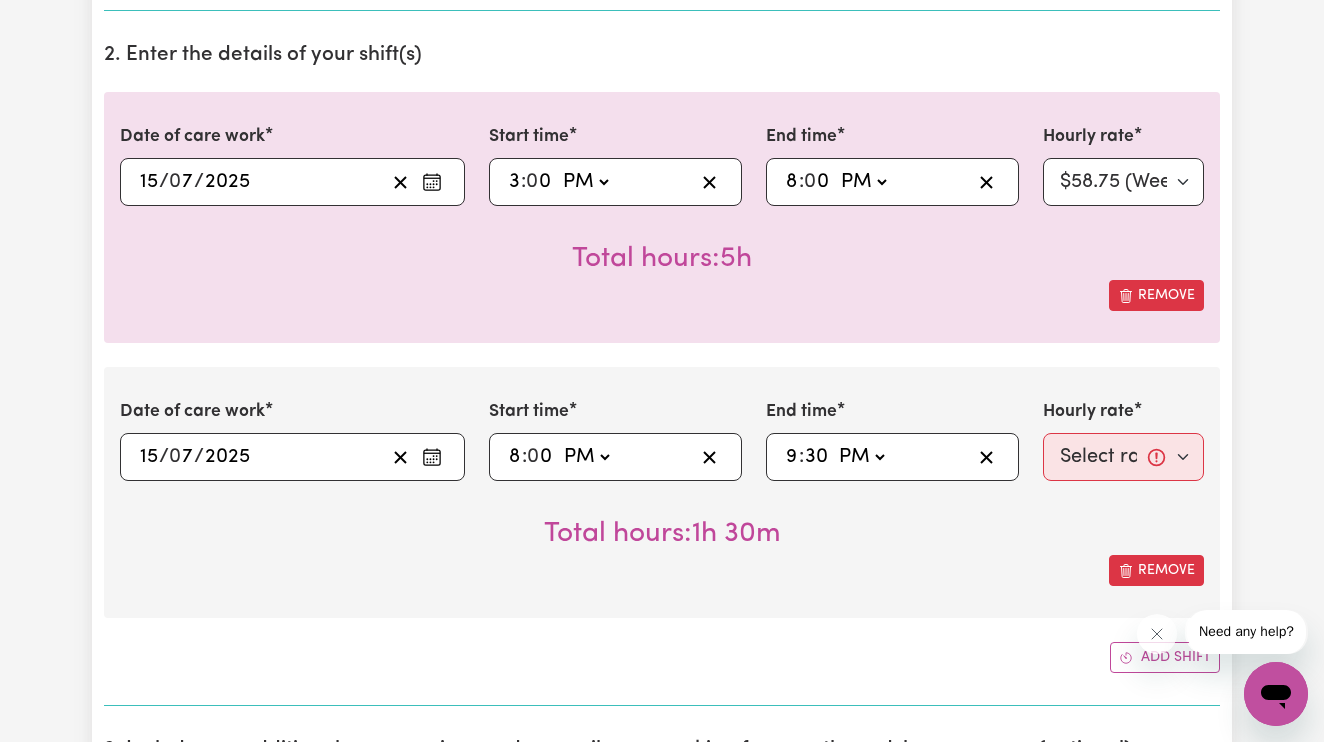 click on "Hourly rate Select rate... $58.75 (Weekday) $82.67 ([DATE]) $106.60 ([DATE]) $130.52 (Public Holiday) $64.73 (Evening Care) $65.93 (Overnight)" at bounding box center (1123, 440) 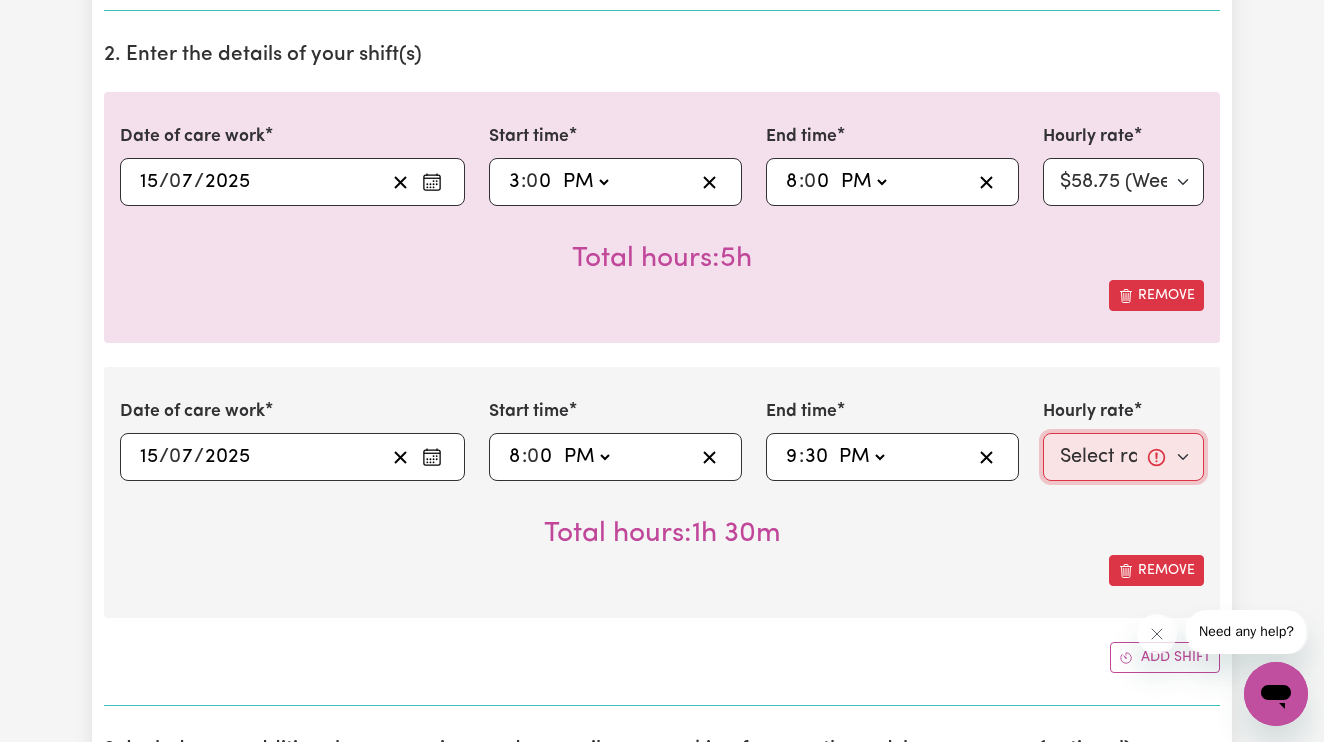 select on "64.73-EveningCare" 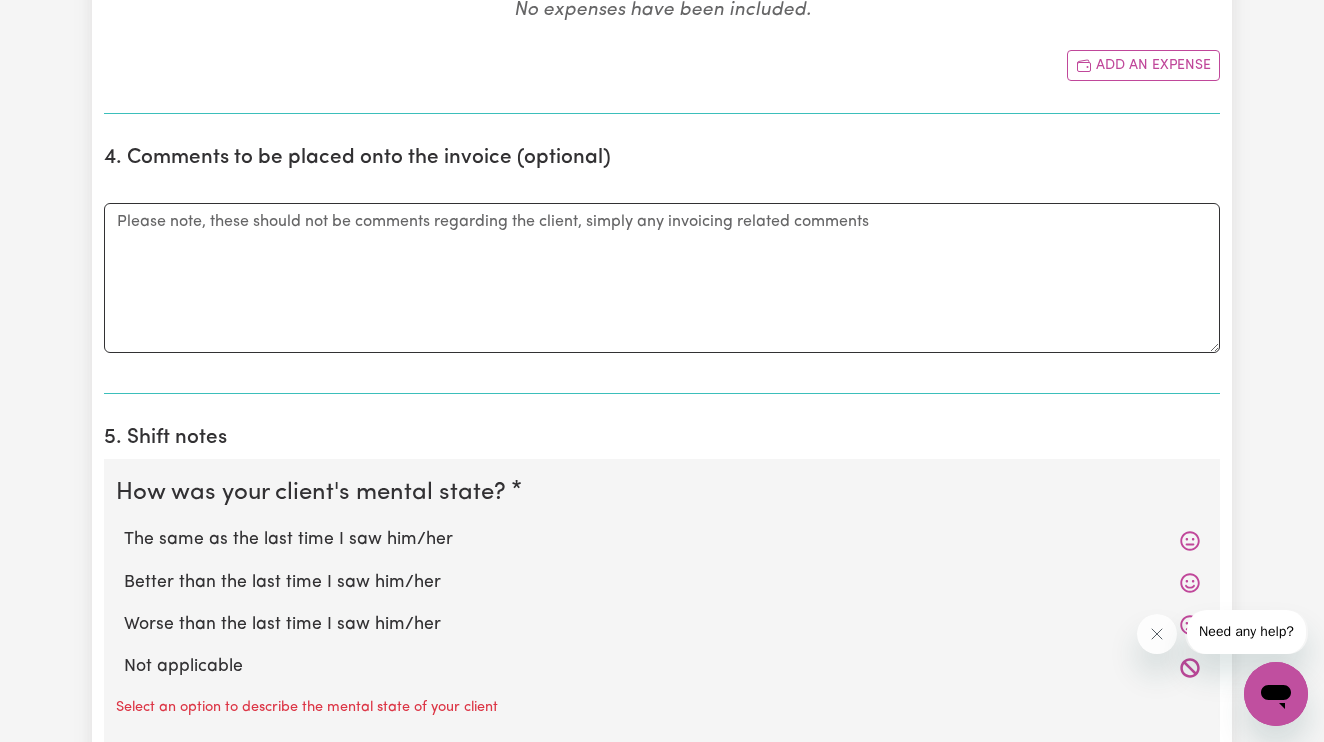 scroll, scrollTop: 1460, scrollLeft: 0, axis: vertical 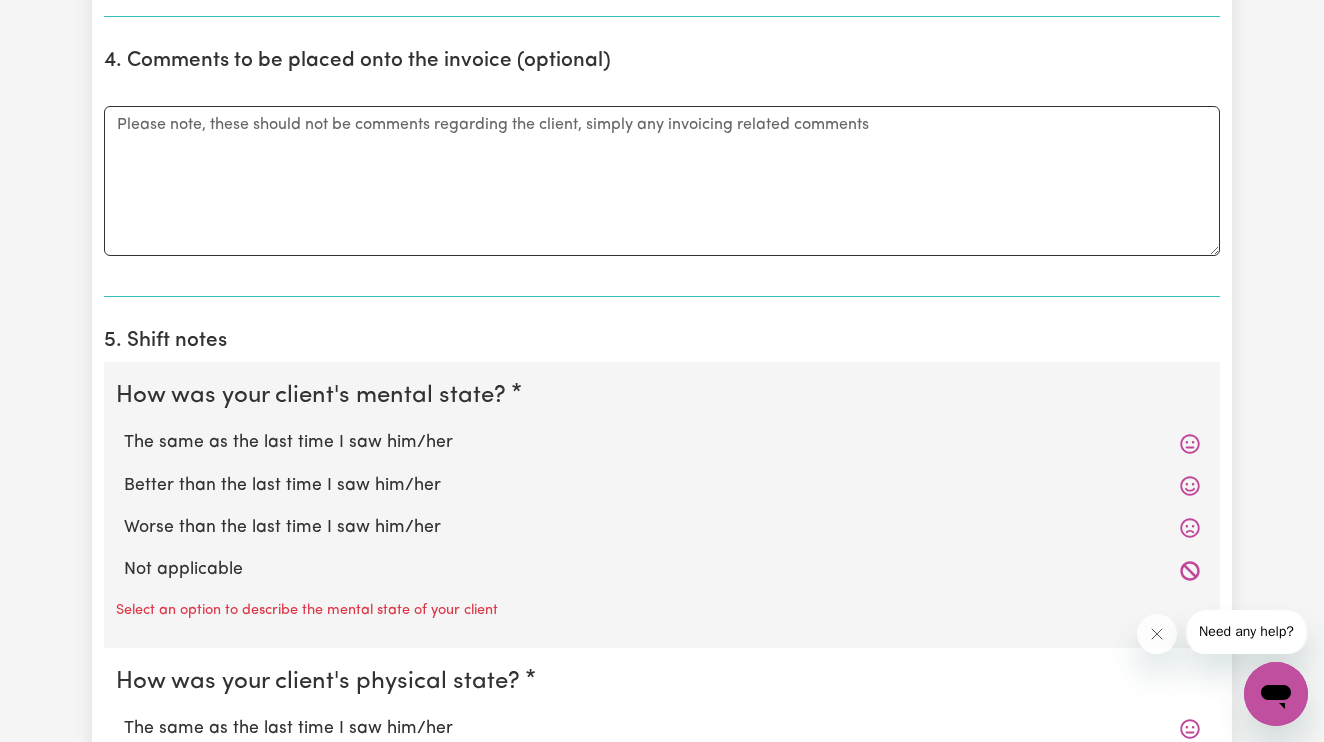 click on "The same as the last time I saw him/her" at bounding box center (662, 443) 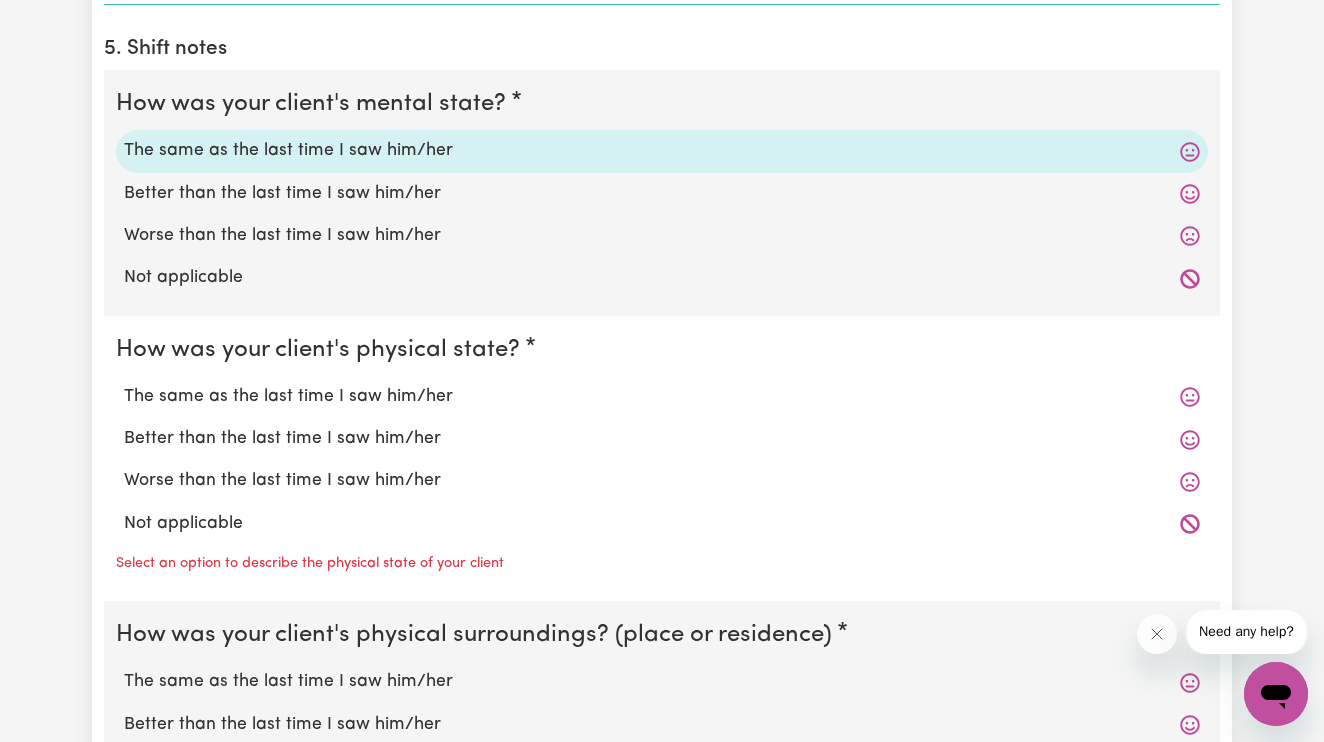 click on "The same as the last time I saw him/her" at bounding box center [662, 397] 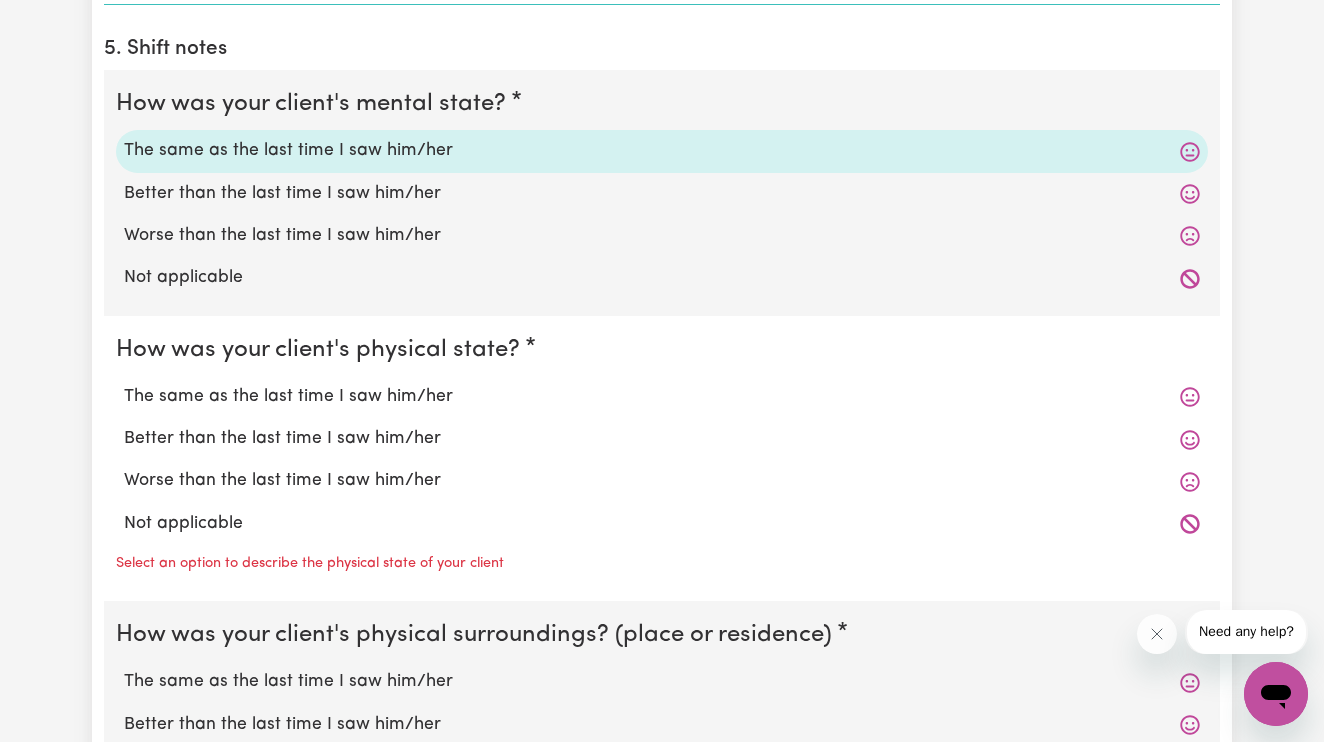click on "The same as the last time I saw him/her" at bounding box center (123, 383) 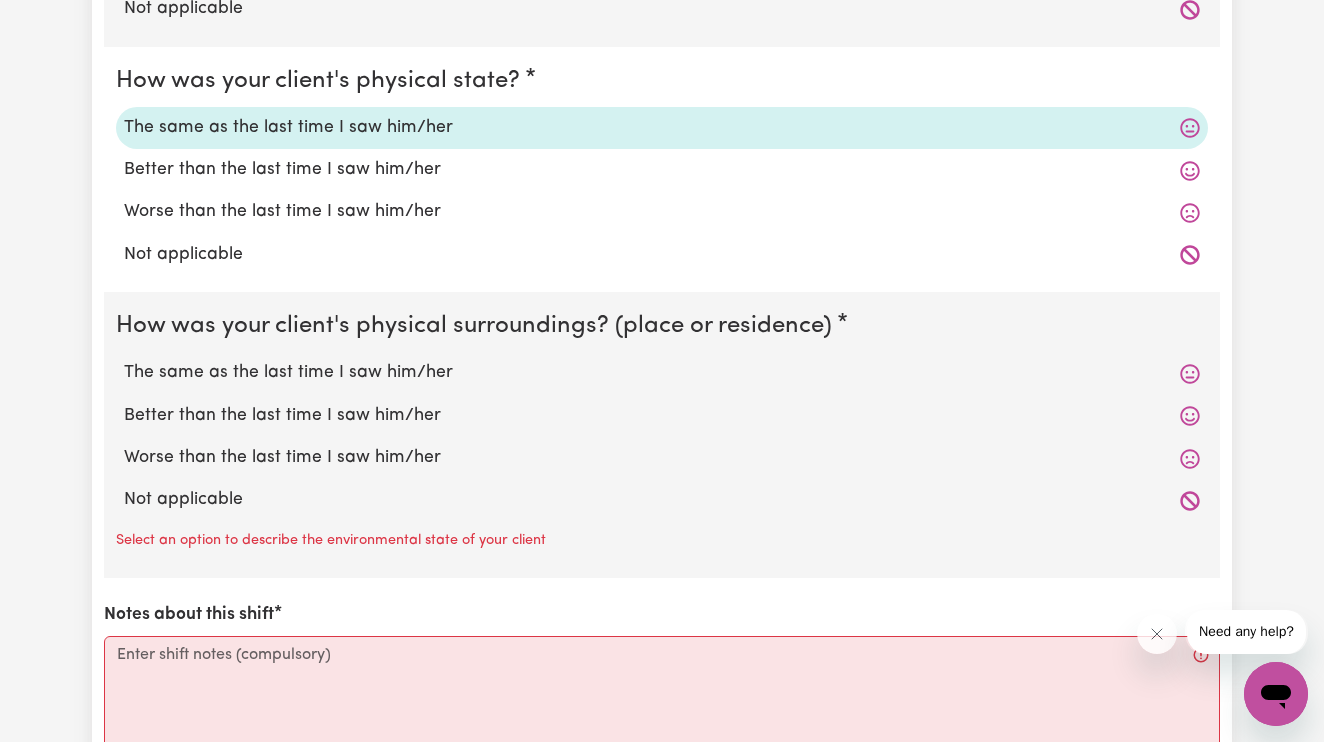 click on "The same as the last time I saw him/her" at bounding box center [662, 373] 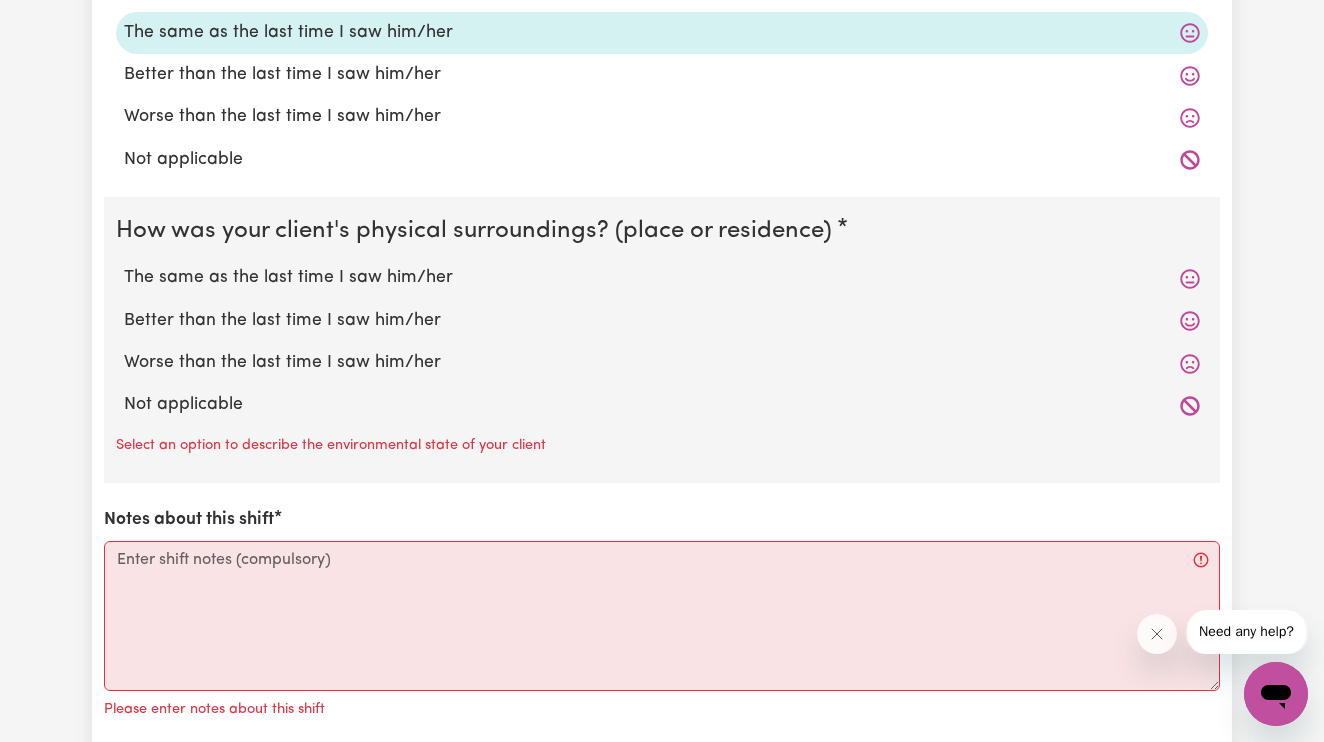 scroll, scrollTop: 2141, scrollLeft: 0, axis: vertical 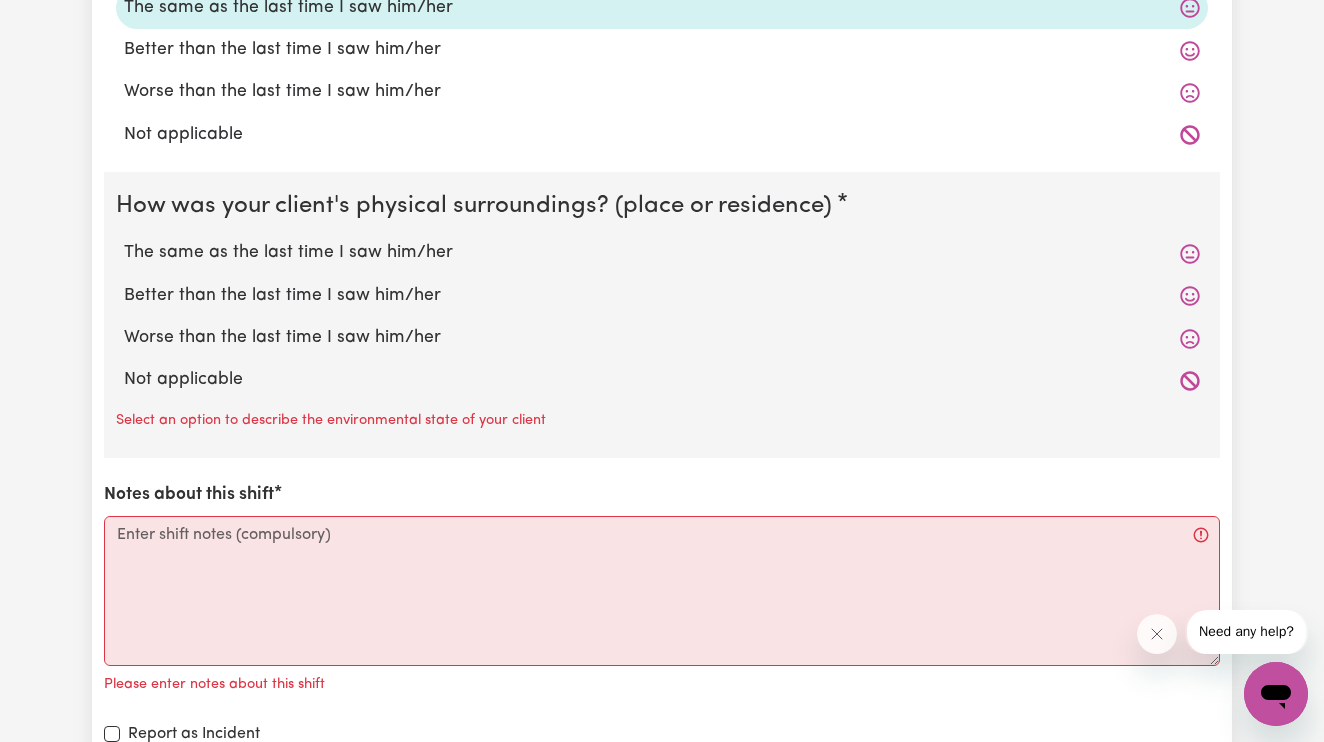 click on "The same as the last time I saw him/her" at bounding box center [662, 253] 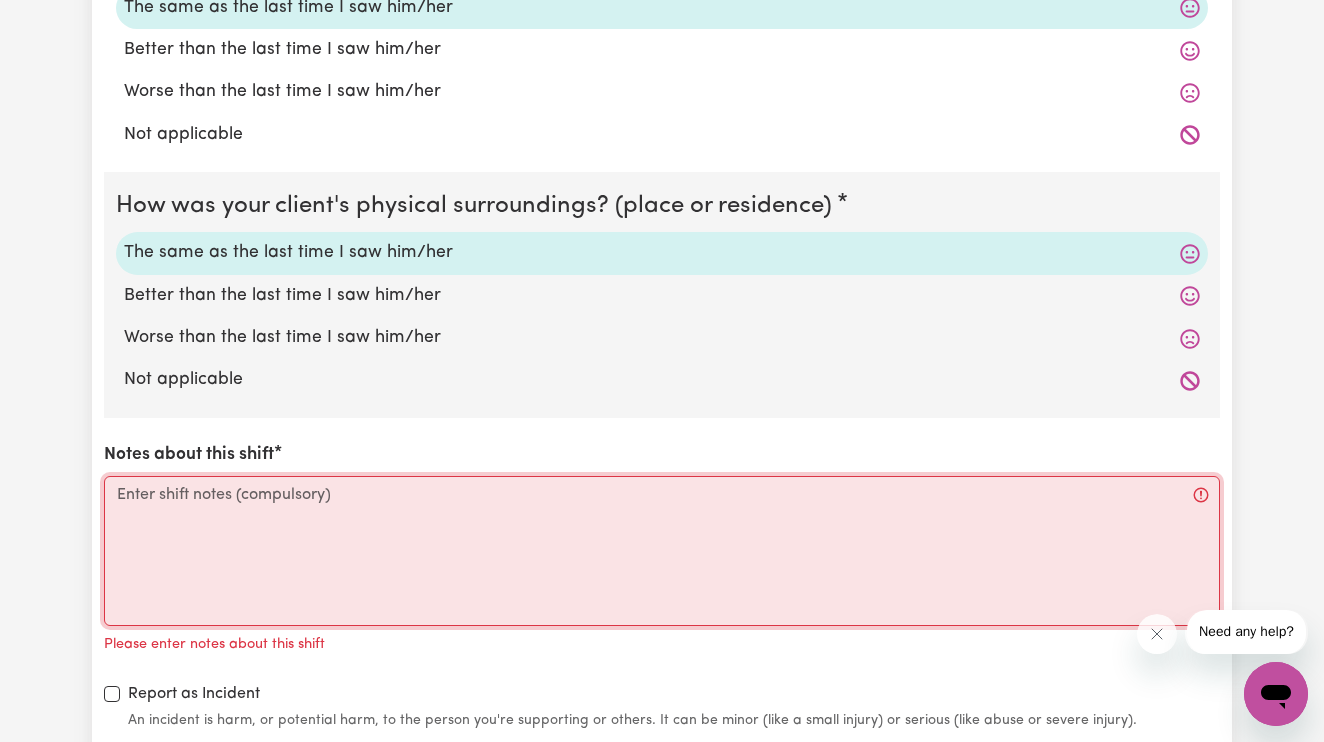 click on "Notes about this shift" at bounding box center [662, 551] 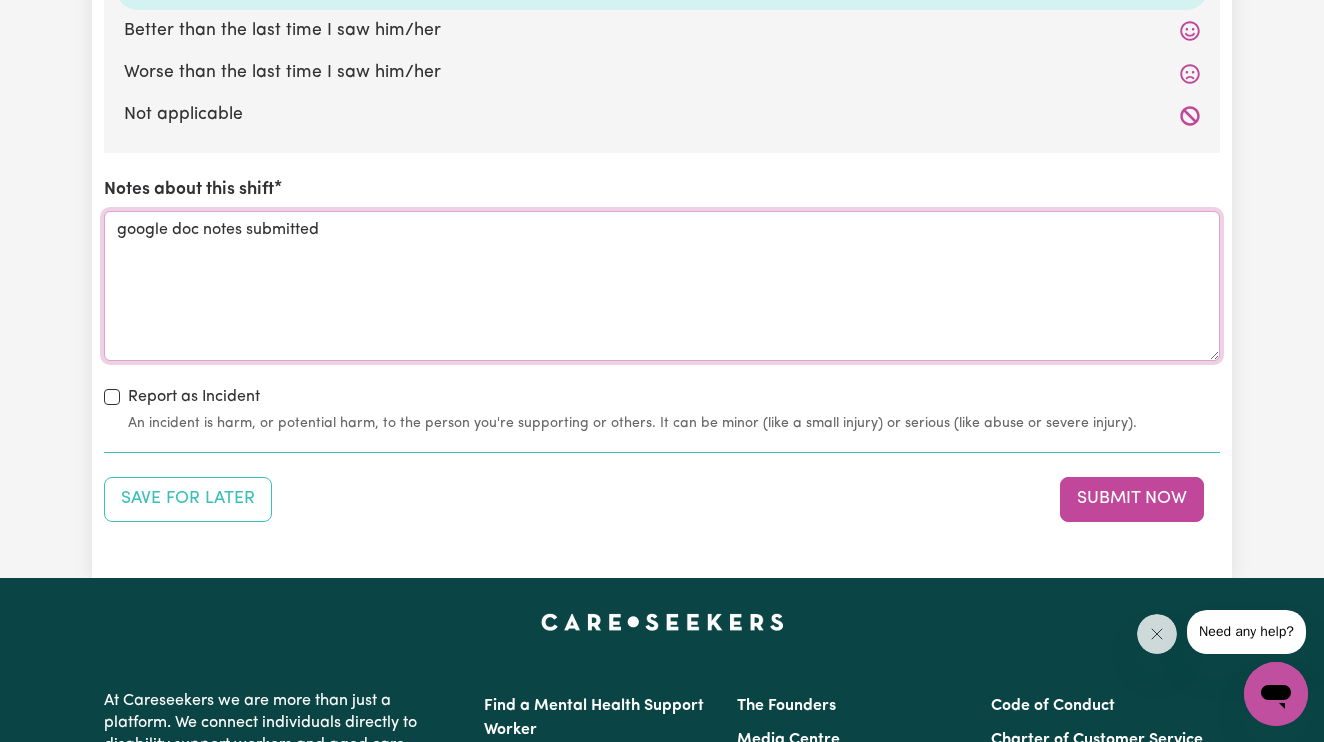 scroll, scrollTop: 2404, scrollLeft: 0, axis: vertical 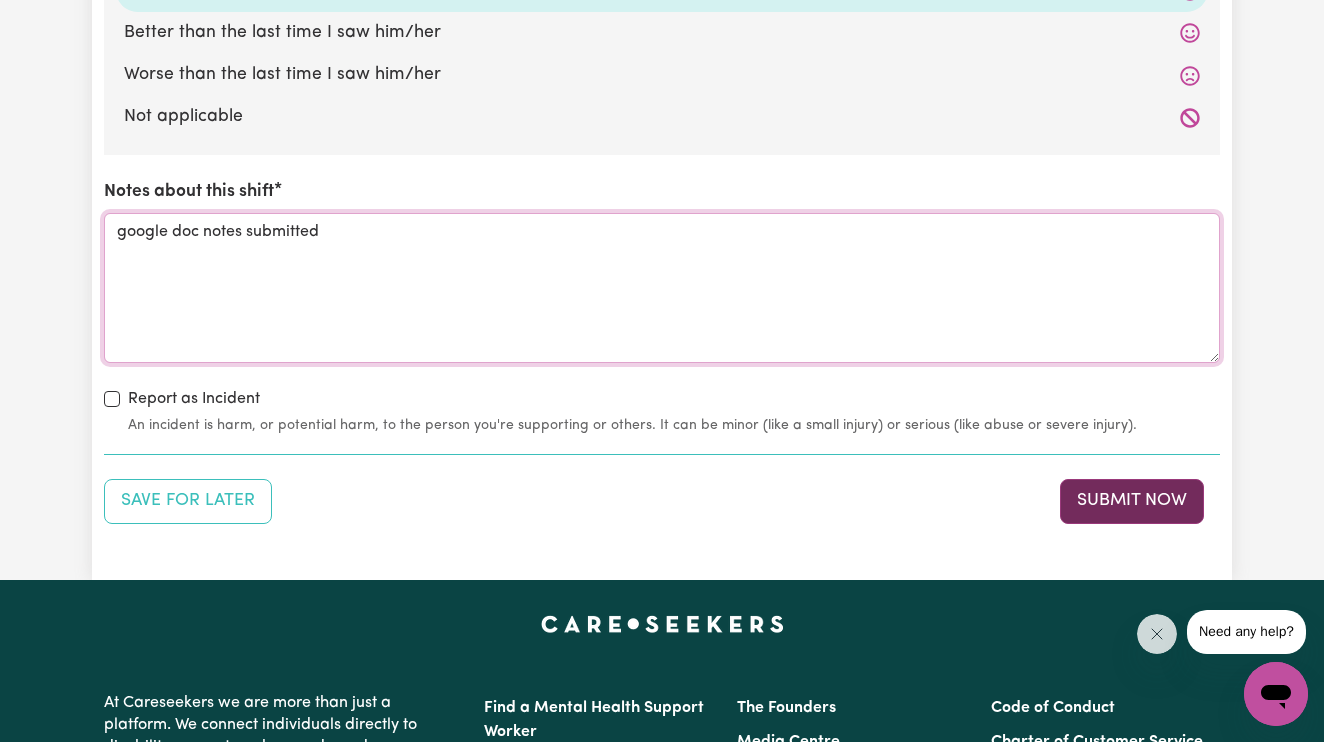type on "google doc notes submitted" 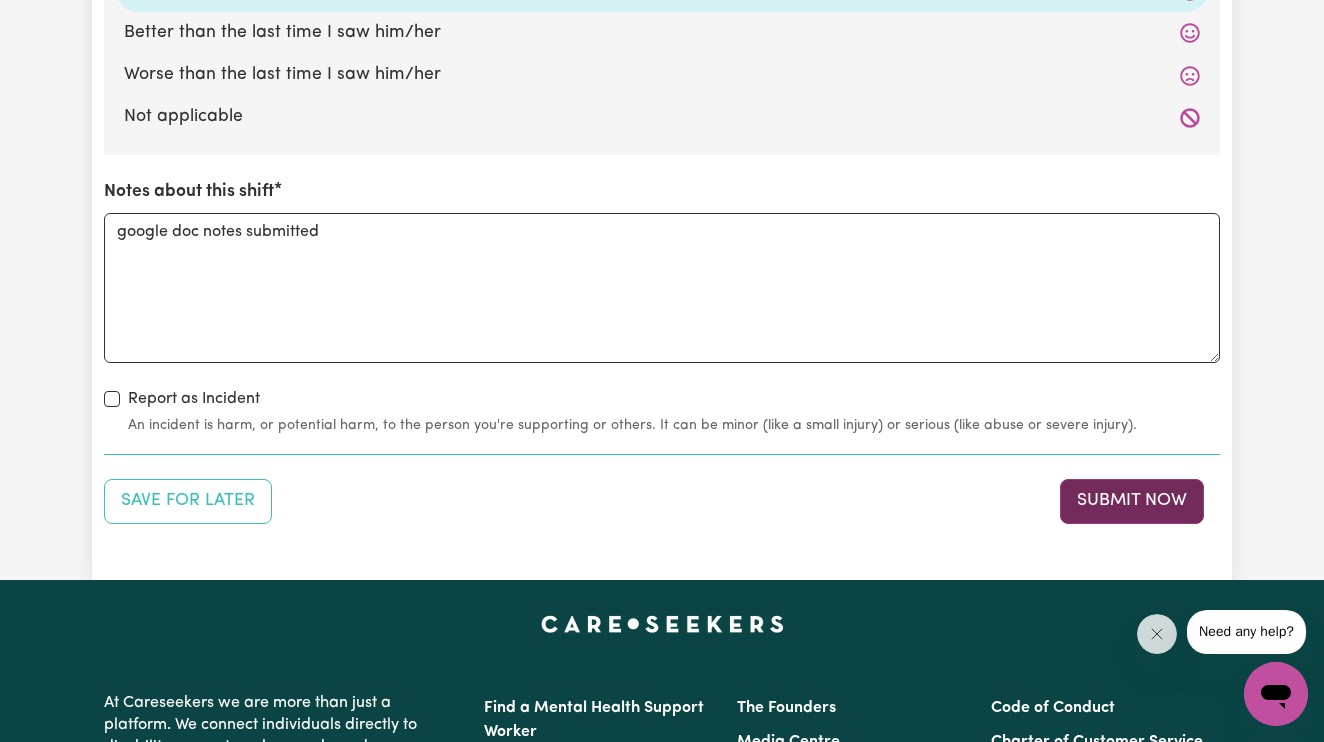 click on "Submit Now" at bounding box center (1132, 501) 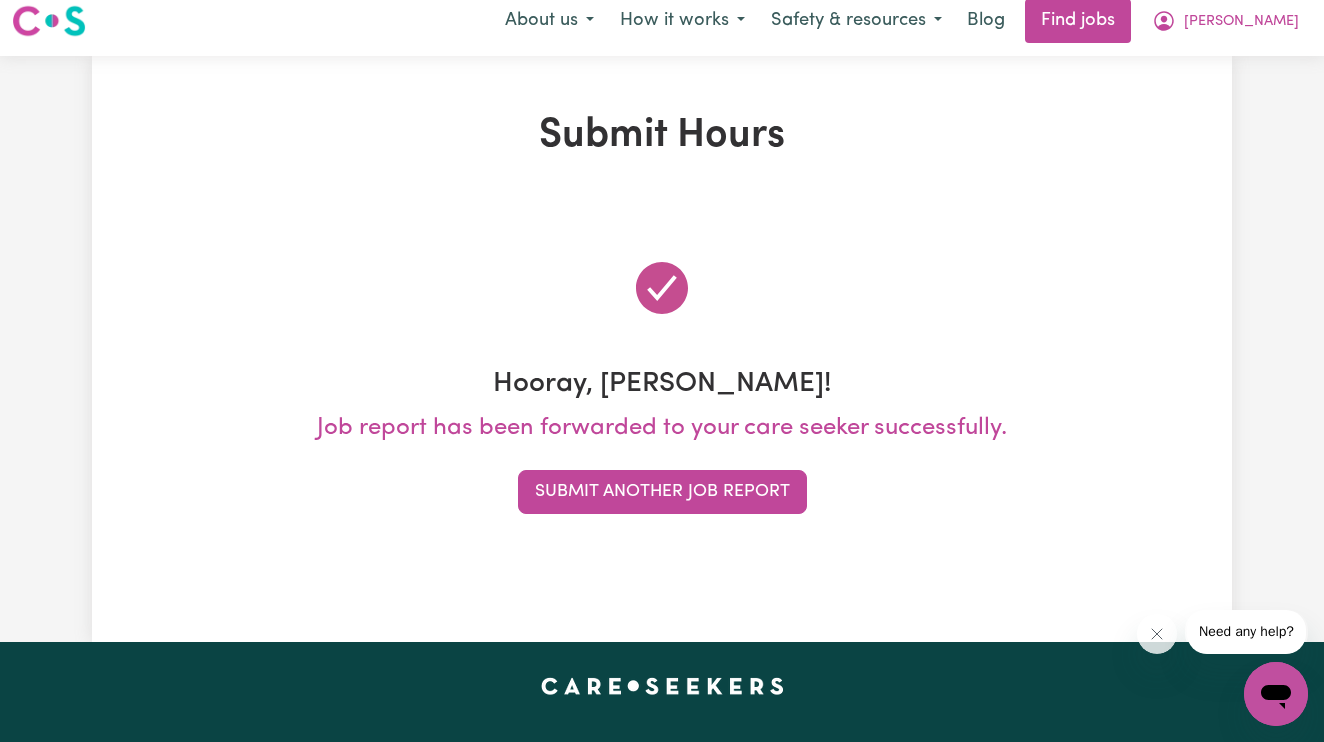 scroll, scrollTop: 0, scrollLeft: 0, axis: both 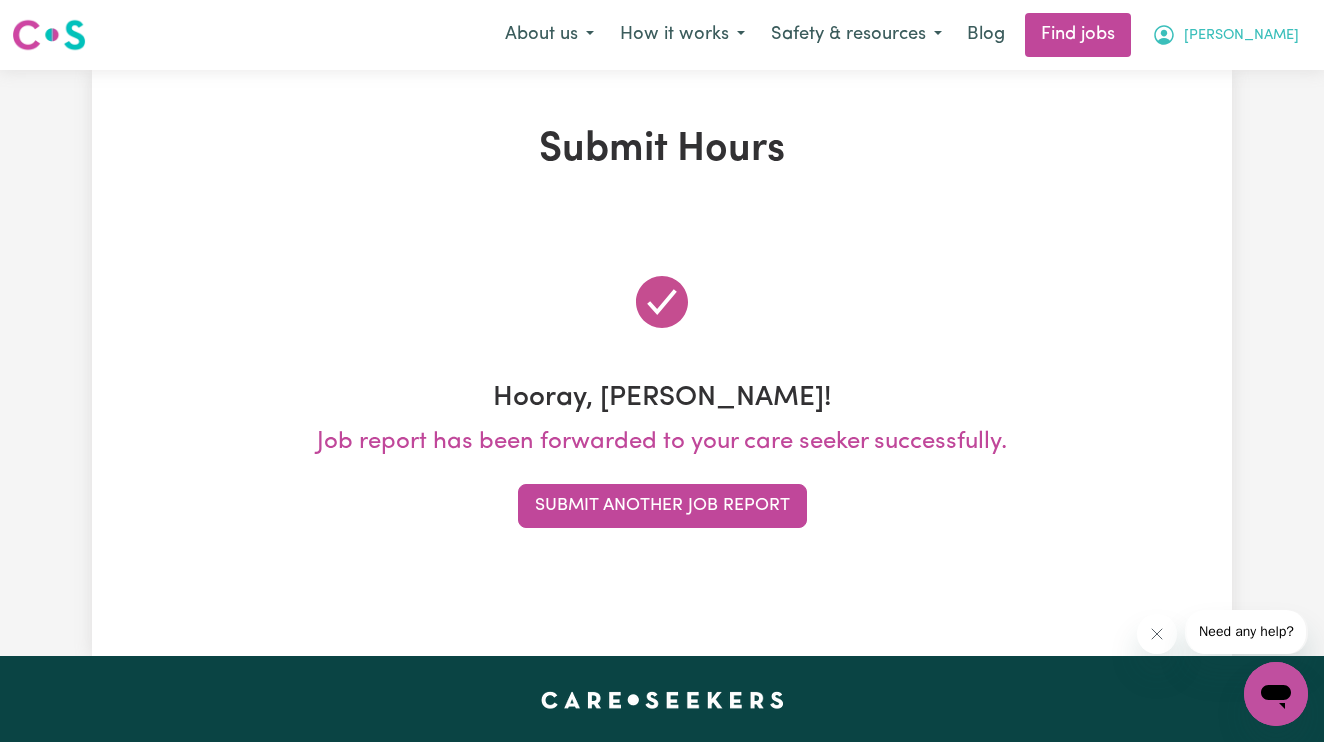 click on "[PERSON_NAME]" at bounding box center (1225, 35) 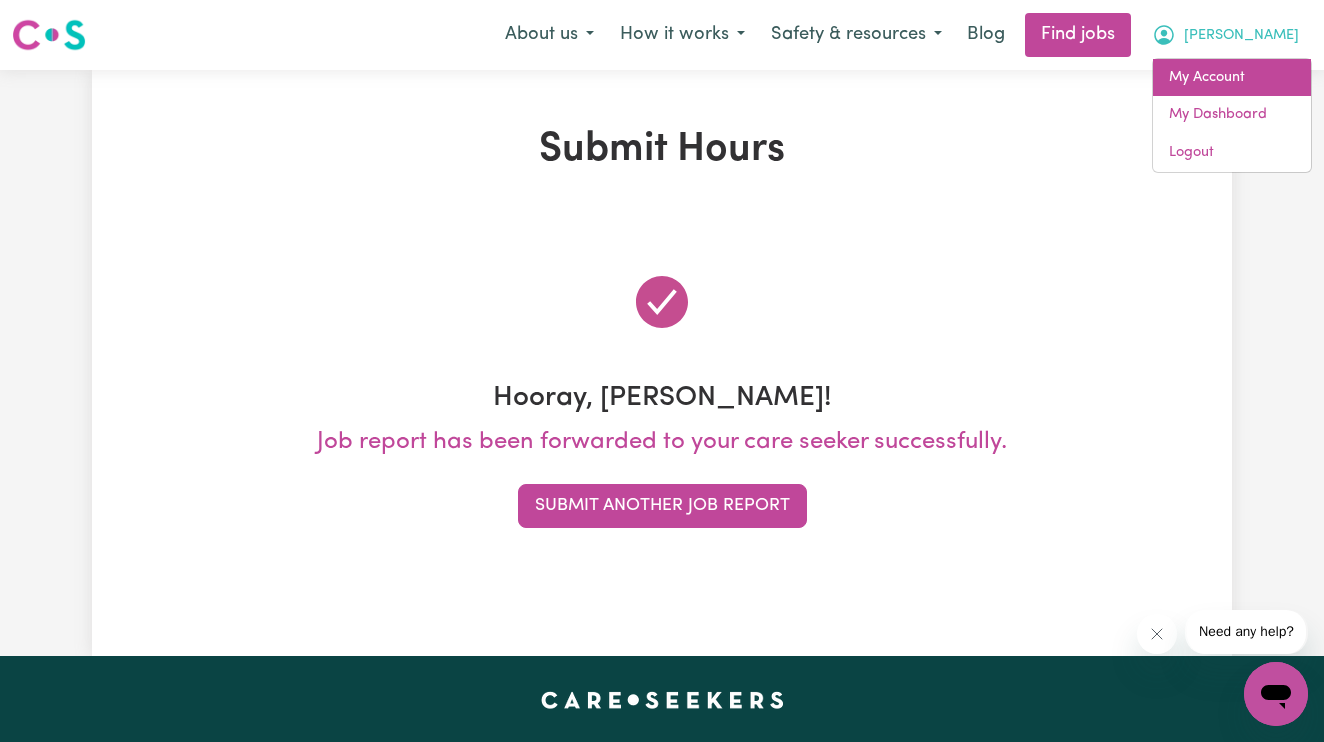 click on "My Account" at bounding box center (1232, 78) 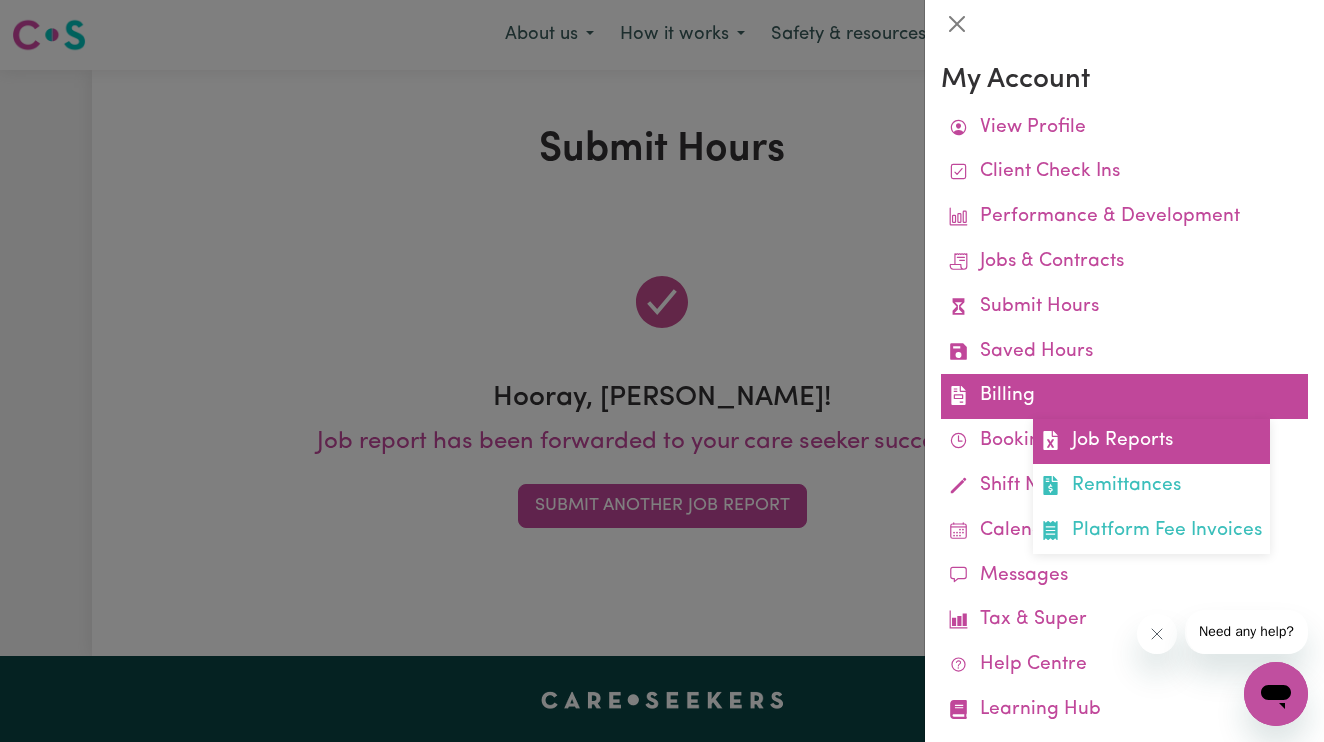 click on "Job Reports" at bounding box center [1151, 441] 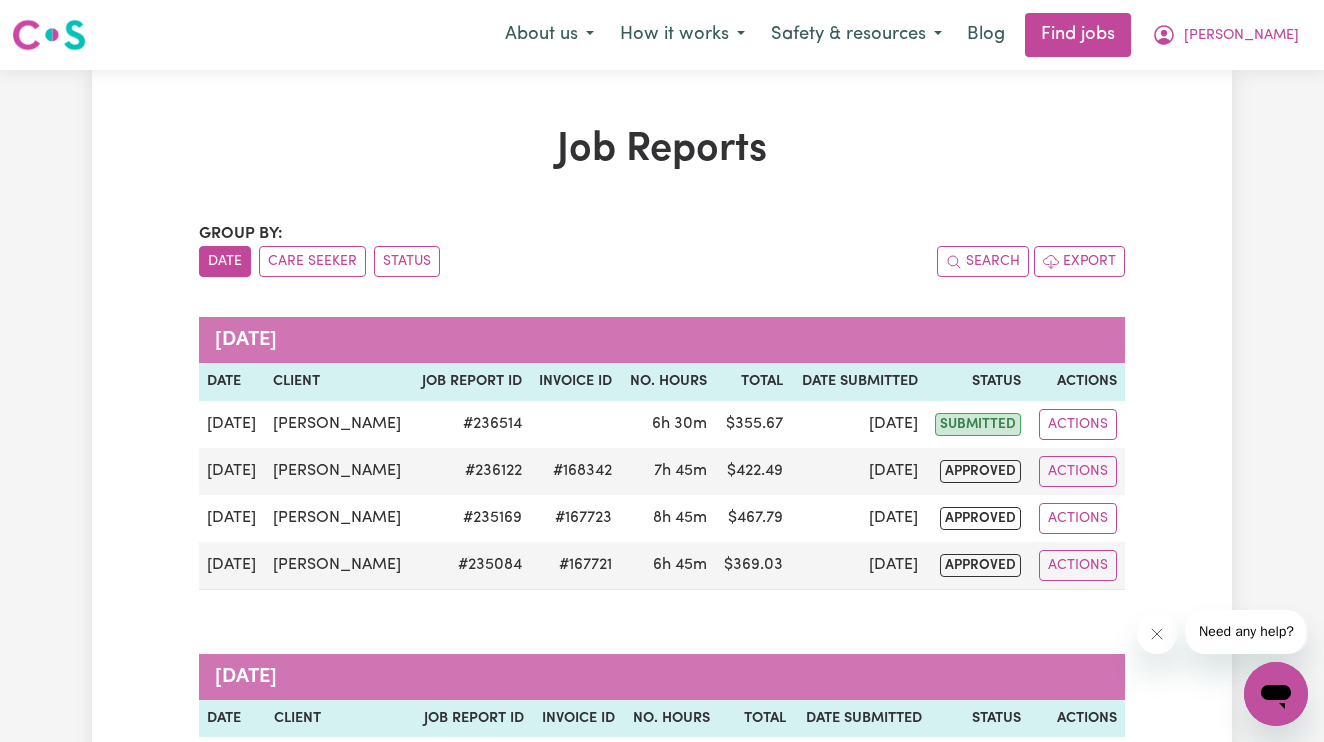 scroll, scrollTop: 0, scrollLeft: 0, axis: both 